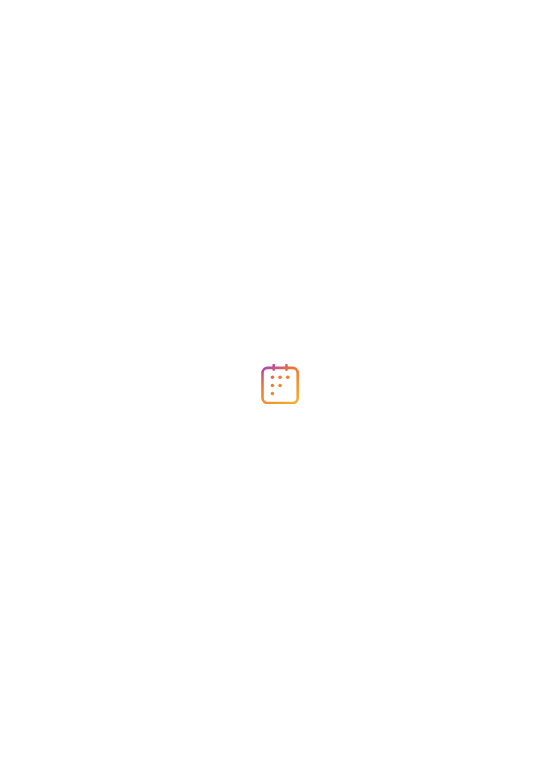 scroll, scrollTop: 0, scrollLeft: 0, axis: both 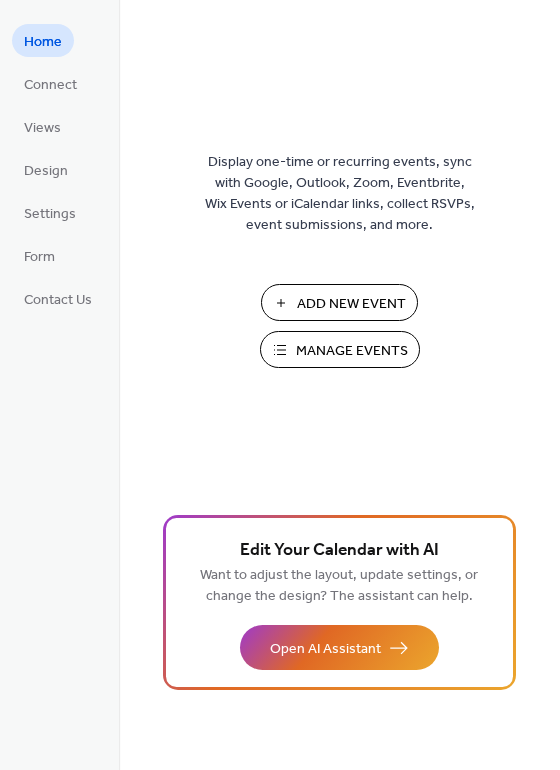 click on "Manage Events" at bounding box center [352, 351] 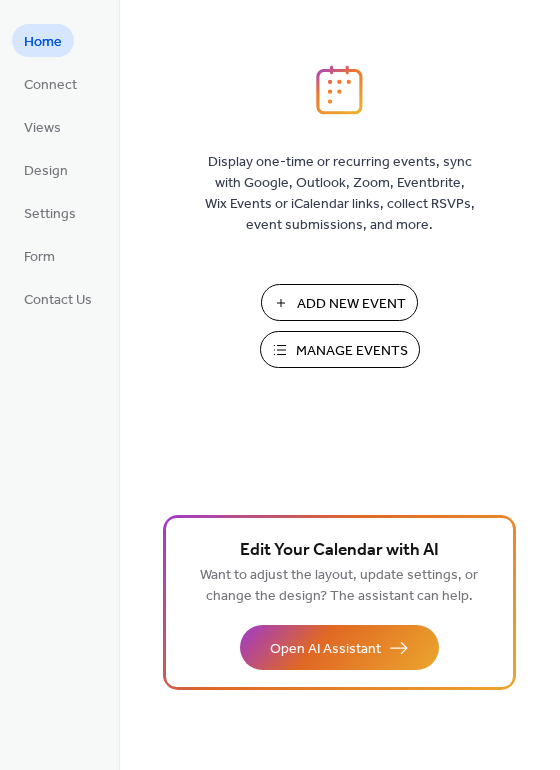click on "Manage Events" at bounding box center [352, 351] 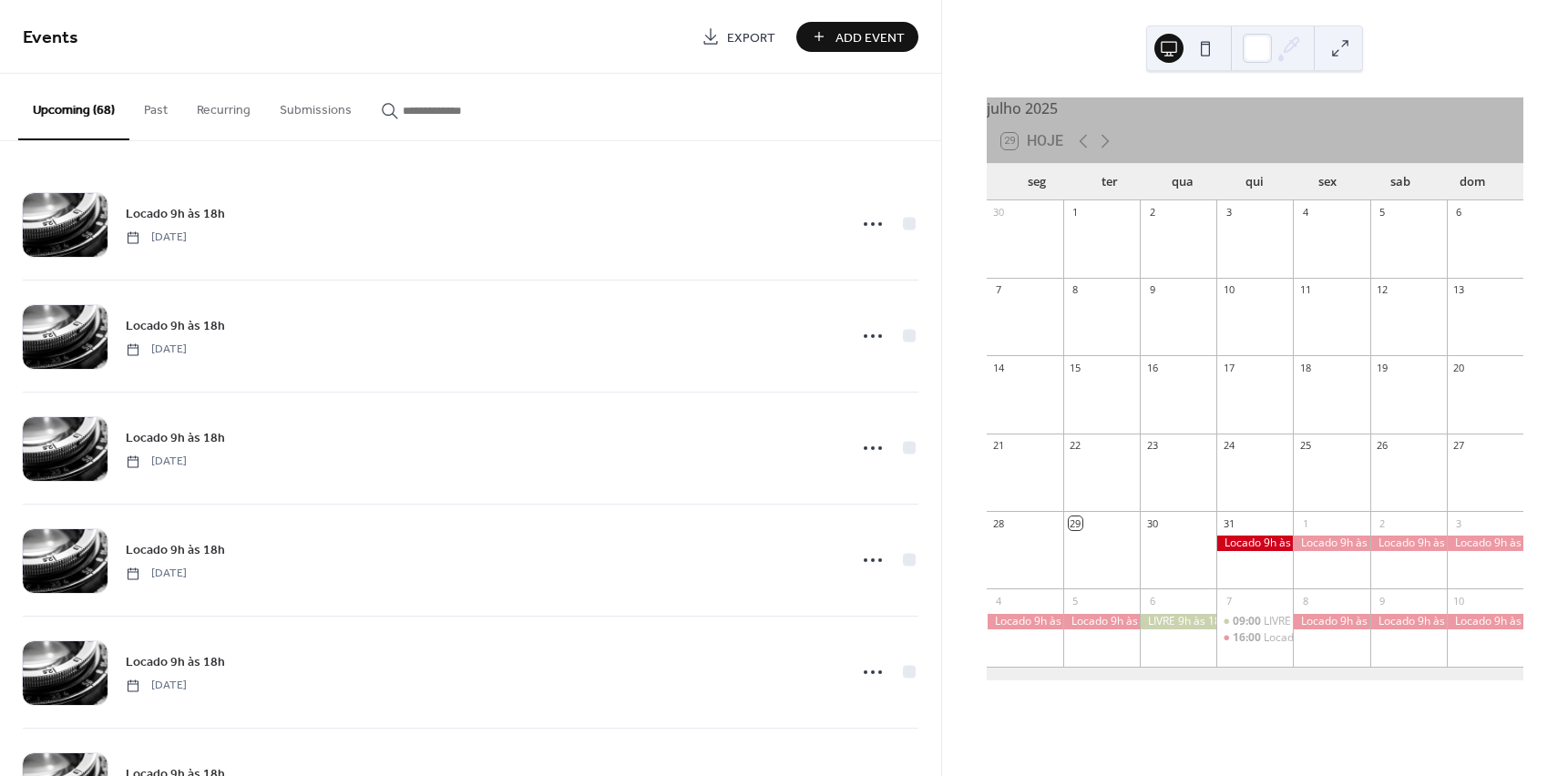 scroll, scrollTop: 0, scrollLeft: 0, axis: both 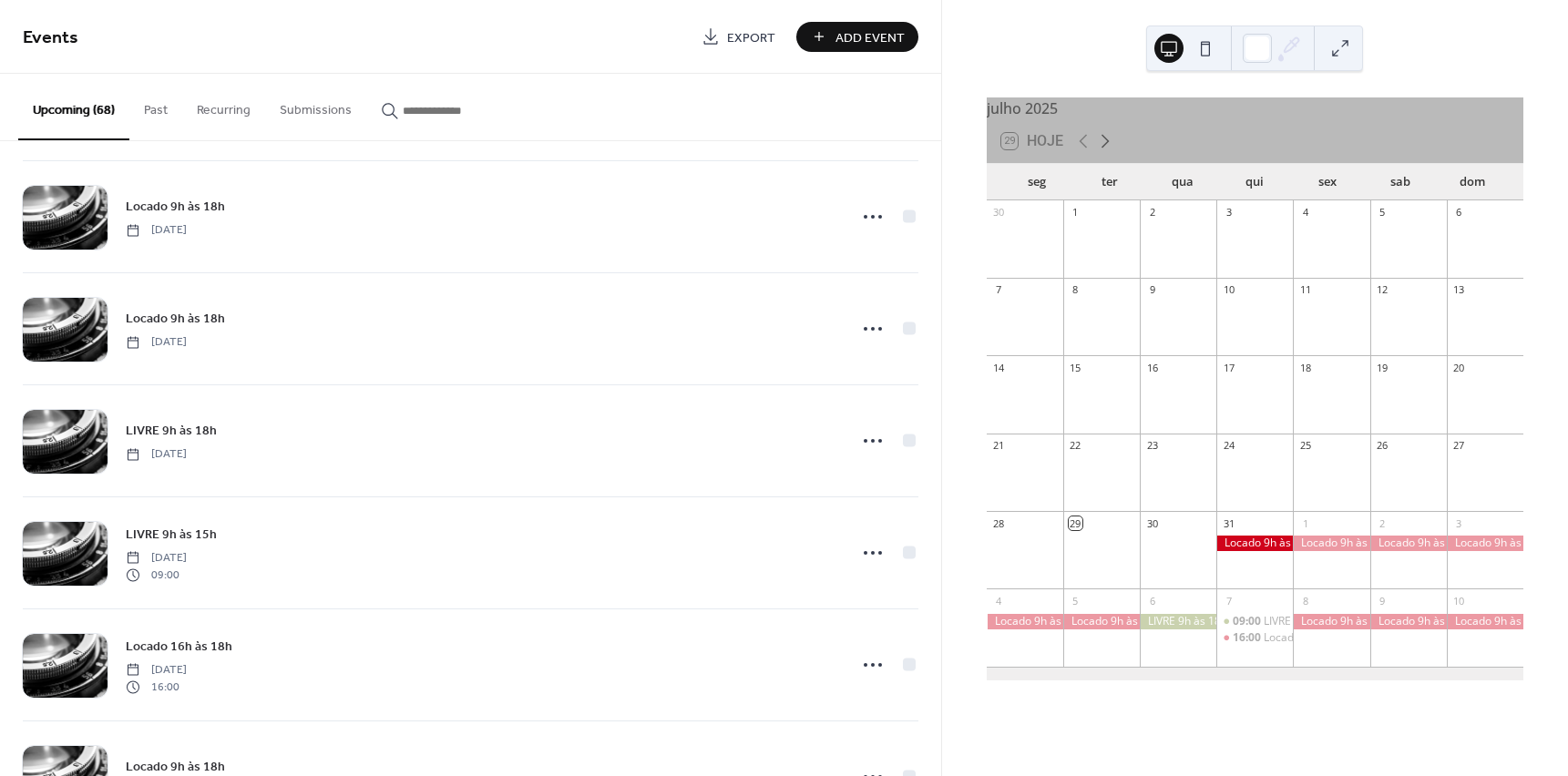 click 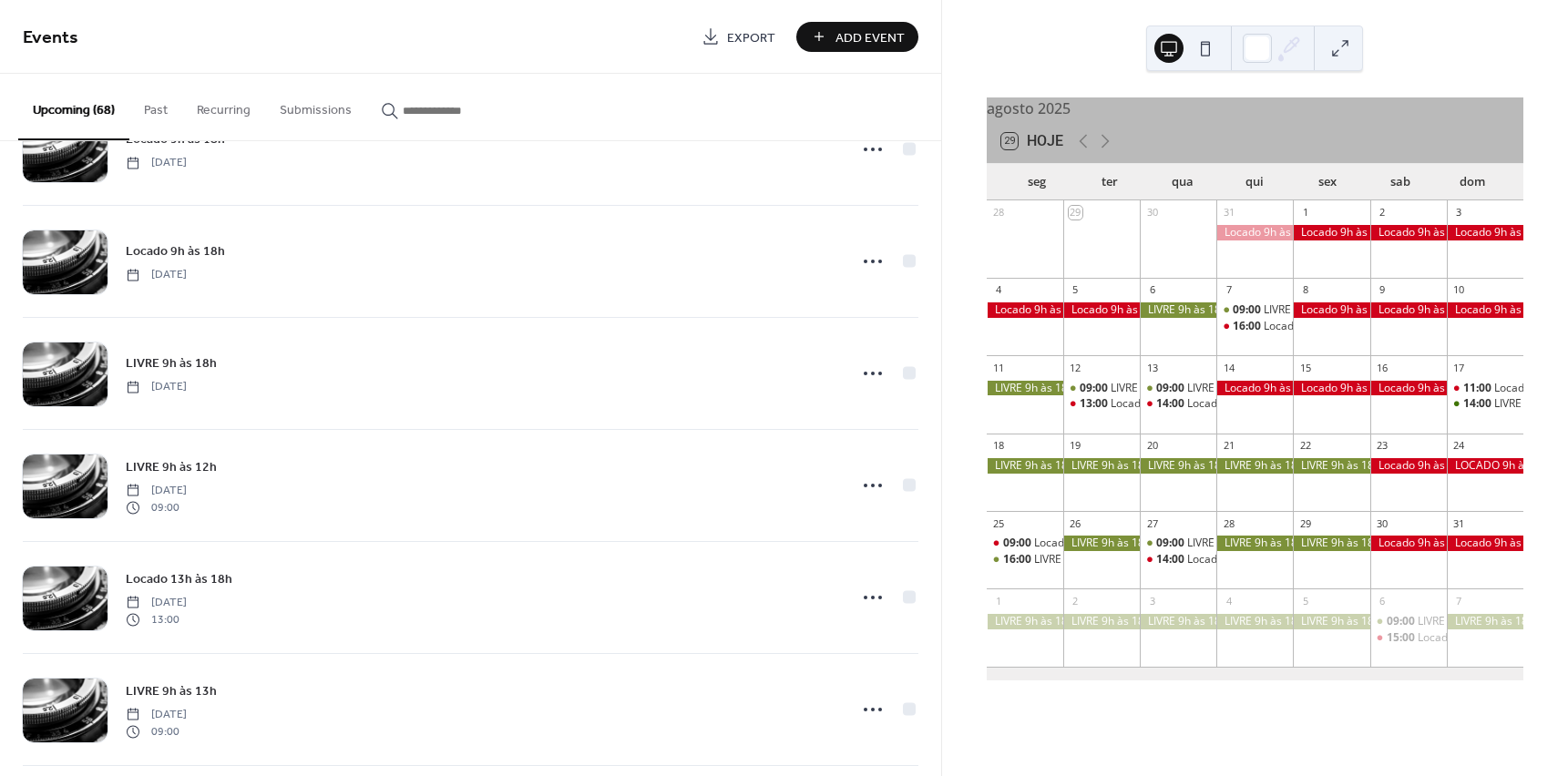 scroll, scrollTop: 1366, scrollLeft: 0, axis: vertical 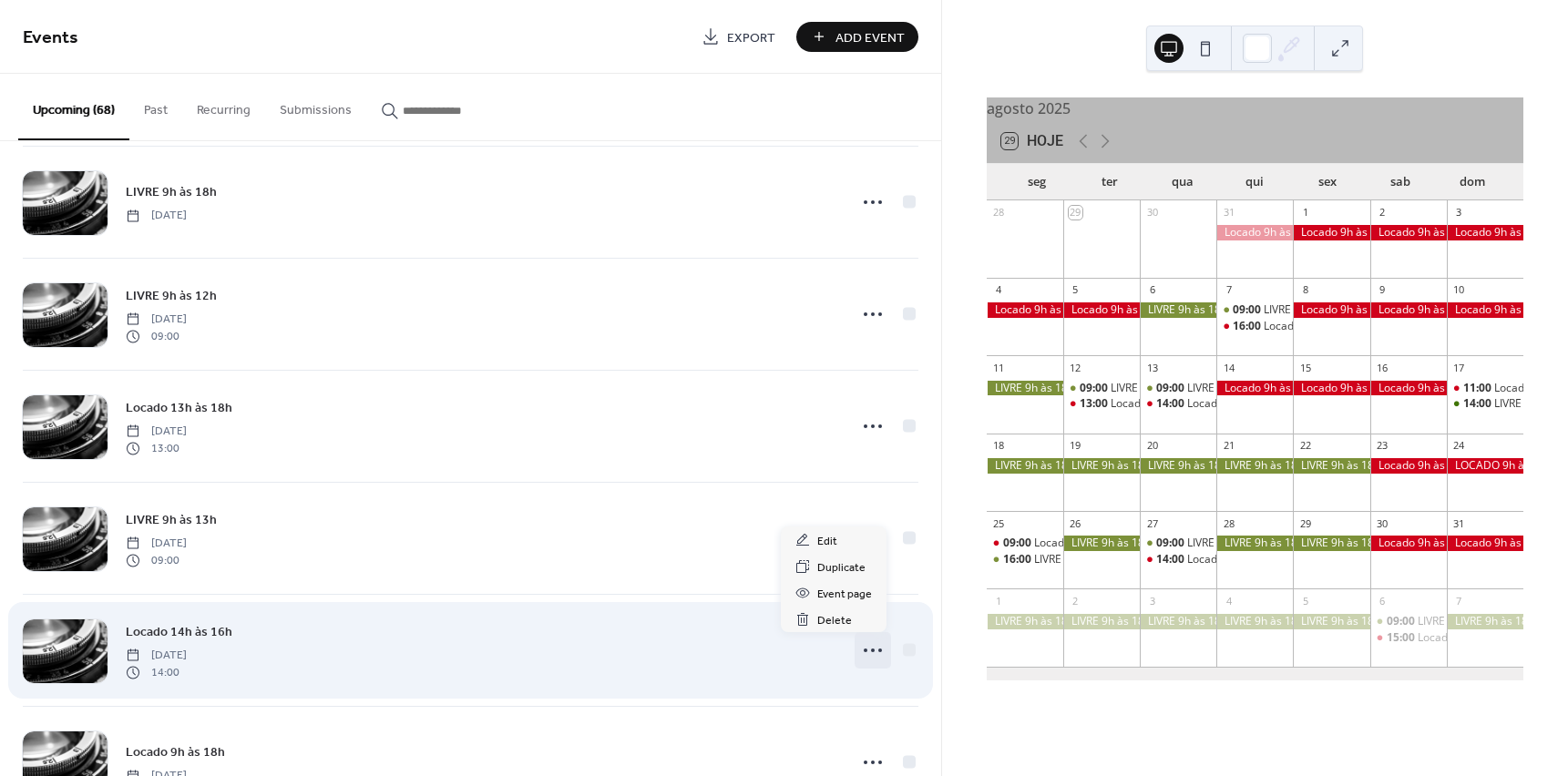 click 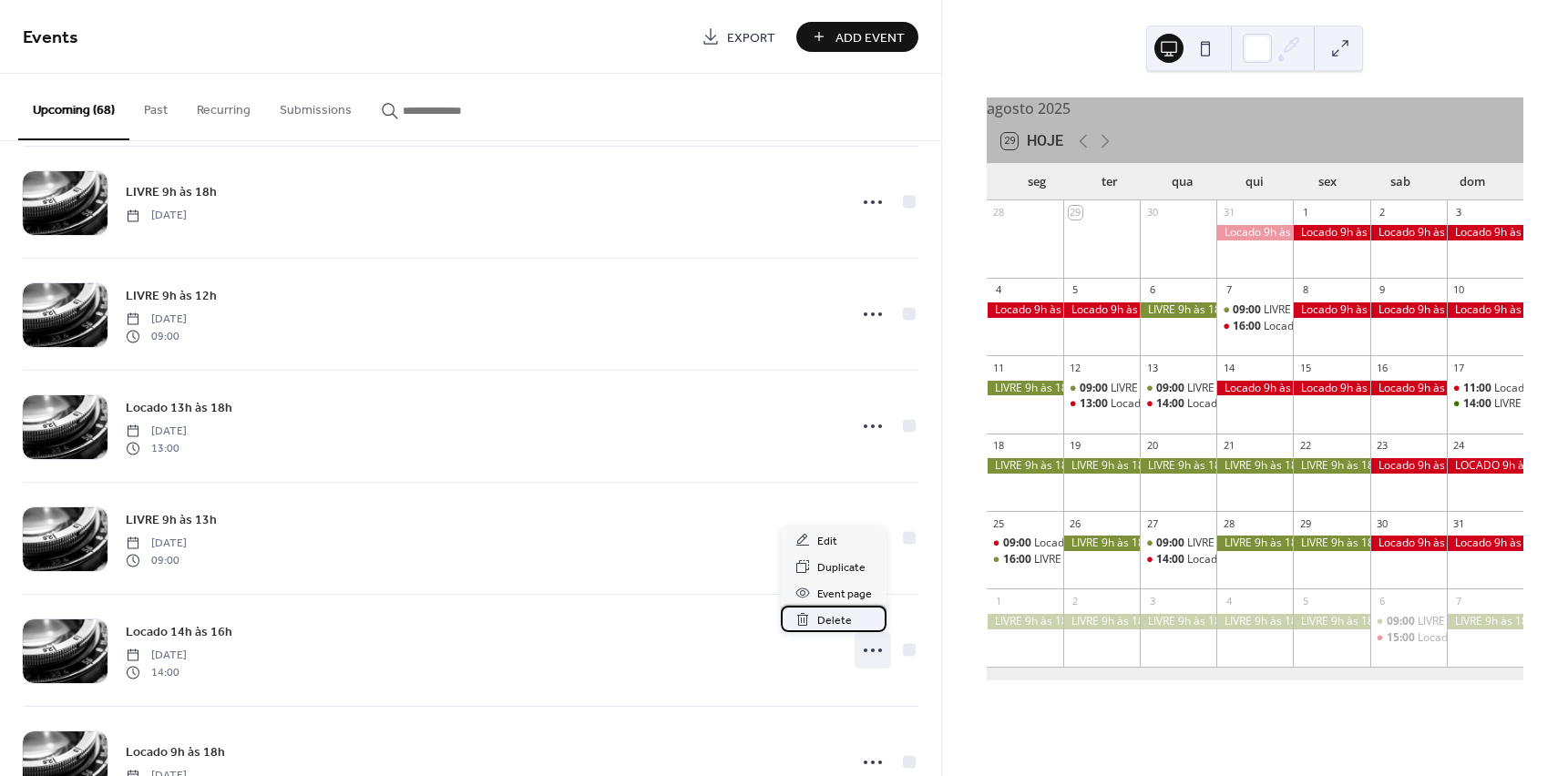 click on "Delete" at bounding box center (835, 620) 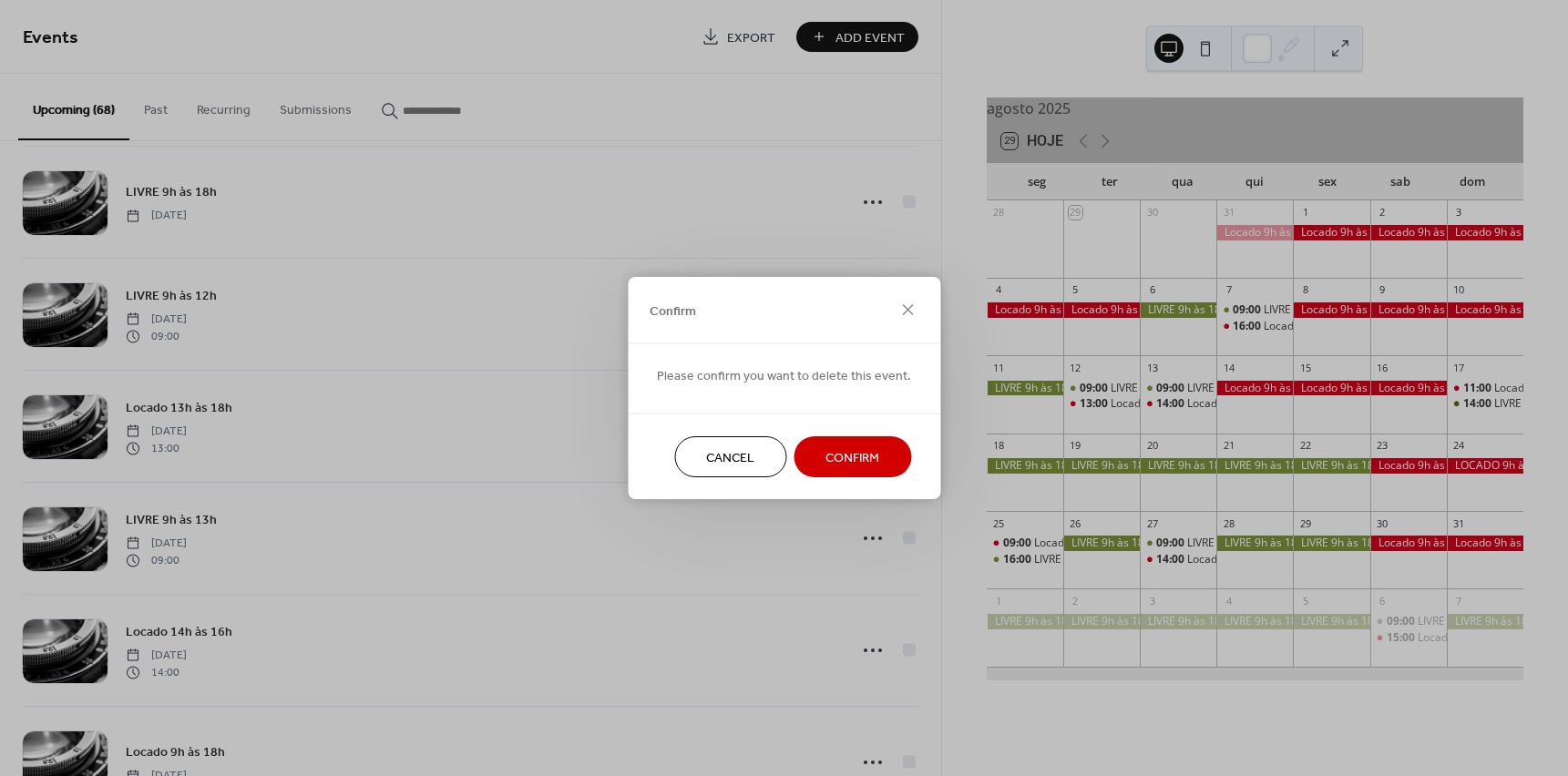 click on "Confirm" at bounding box center (852, 458) 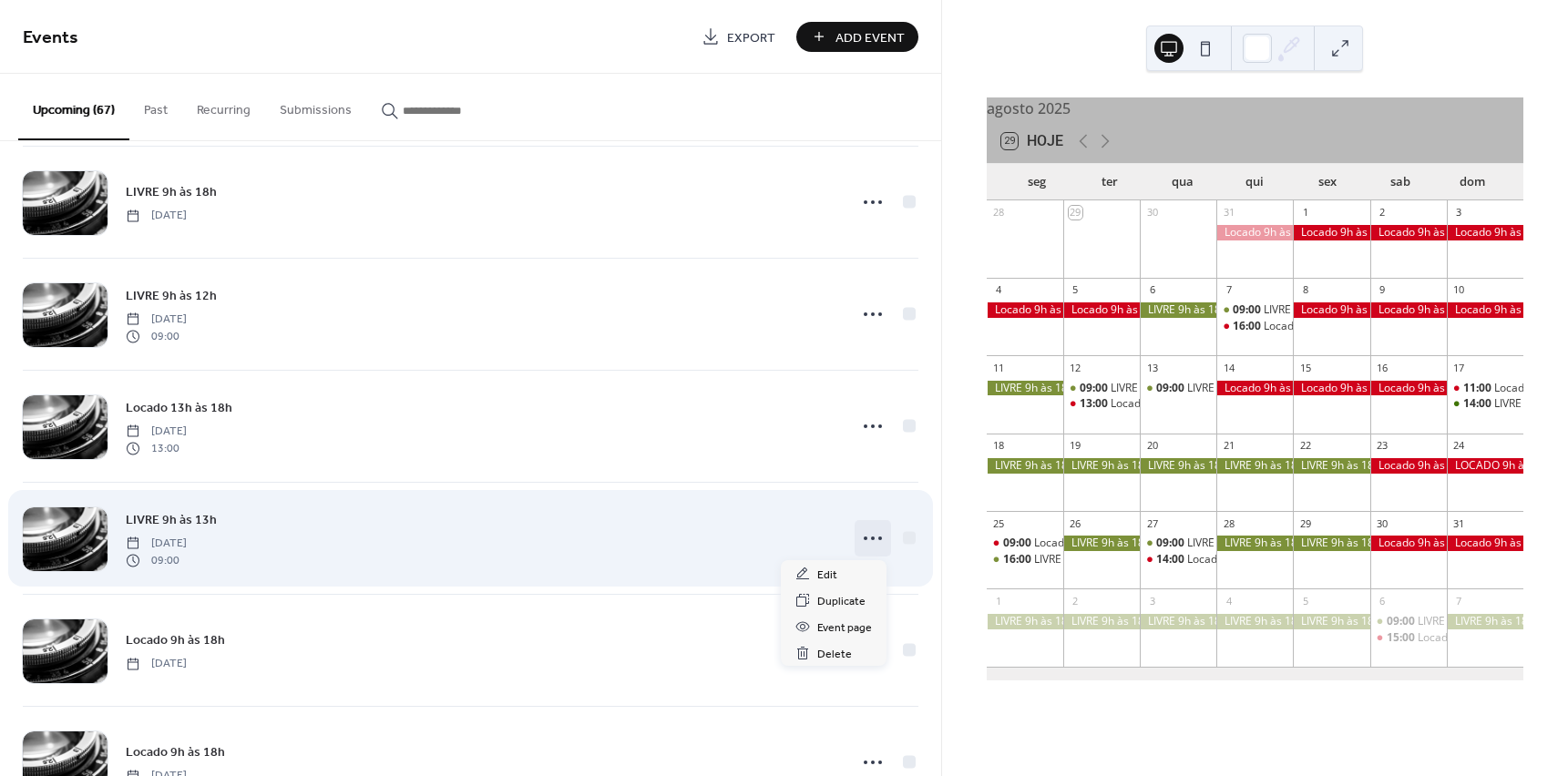 click 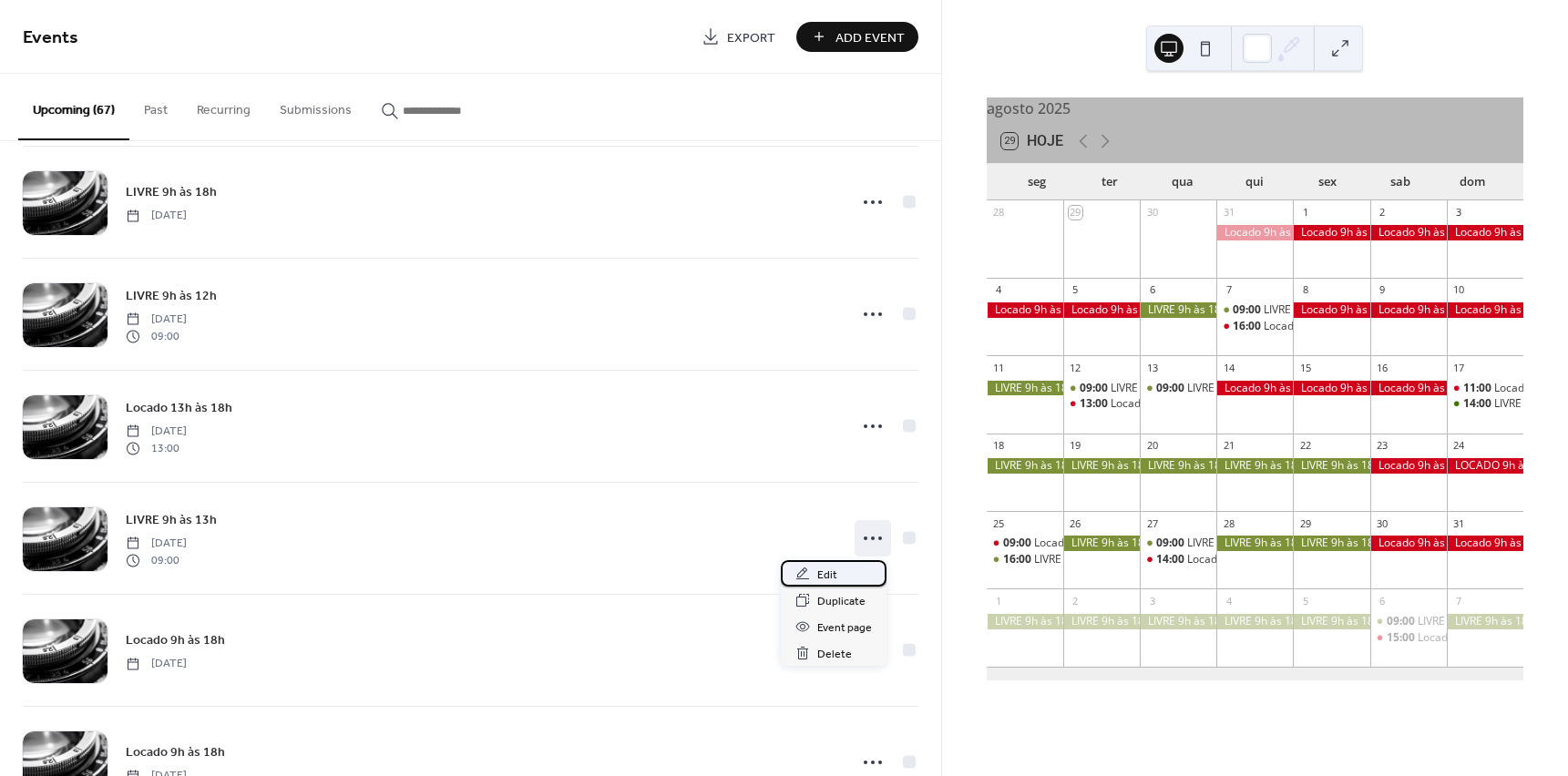 click on "Edit" at bounding box center [827, 575] 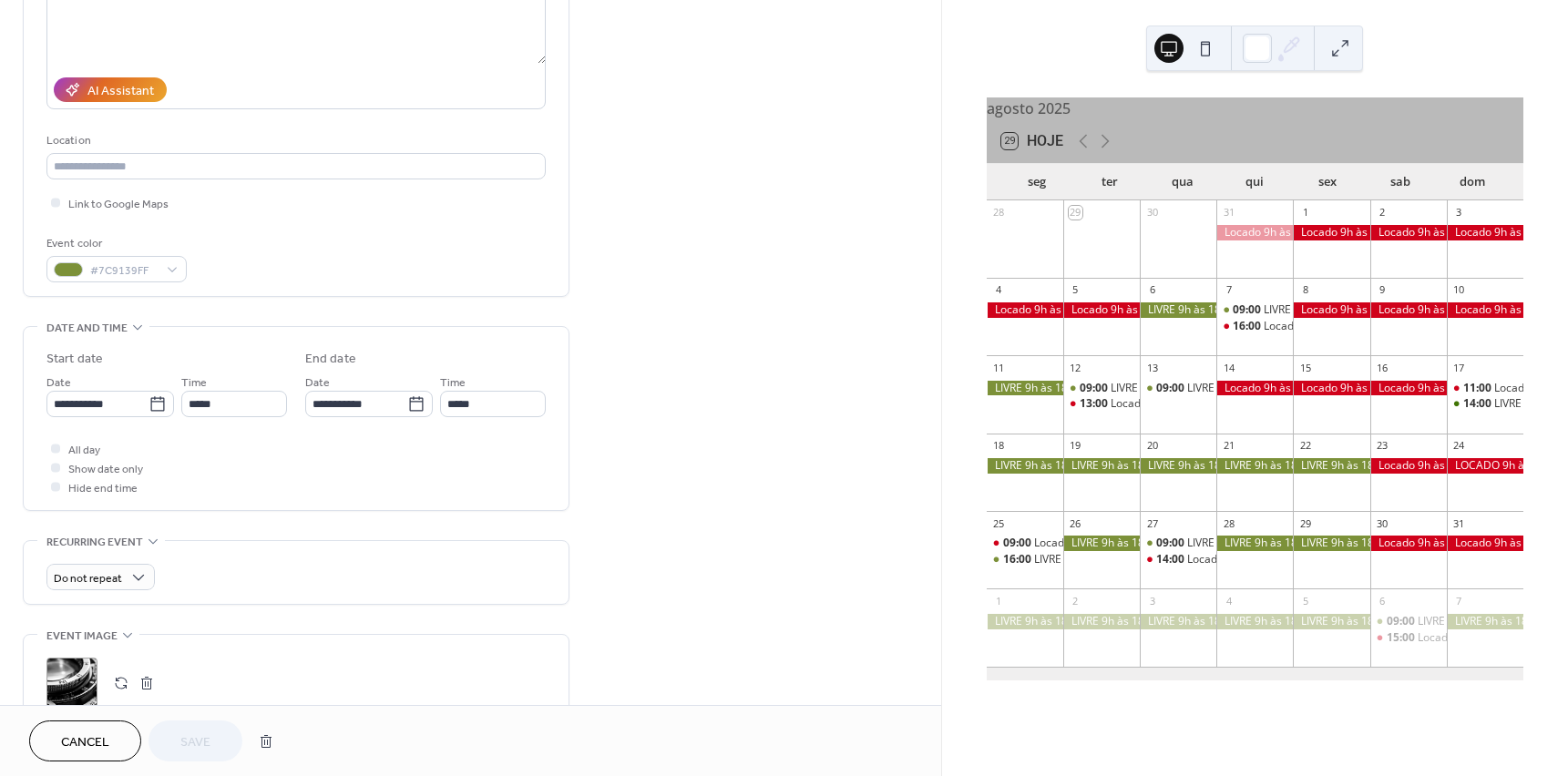 scroll, scrollTop: 273, scrollLeft: 0, axis: vertical 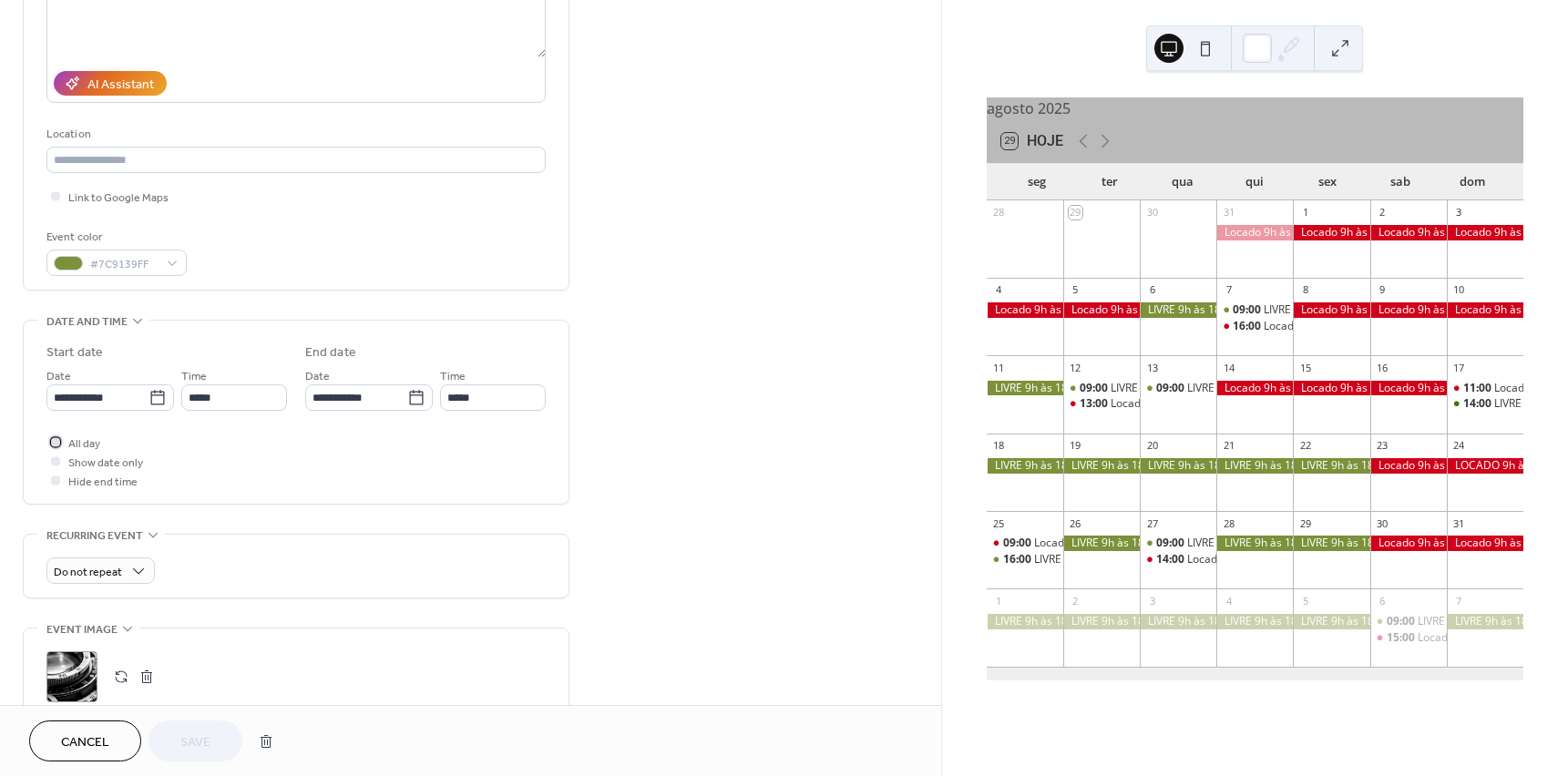 click at bounding box center (56, 442) 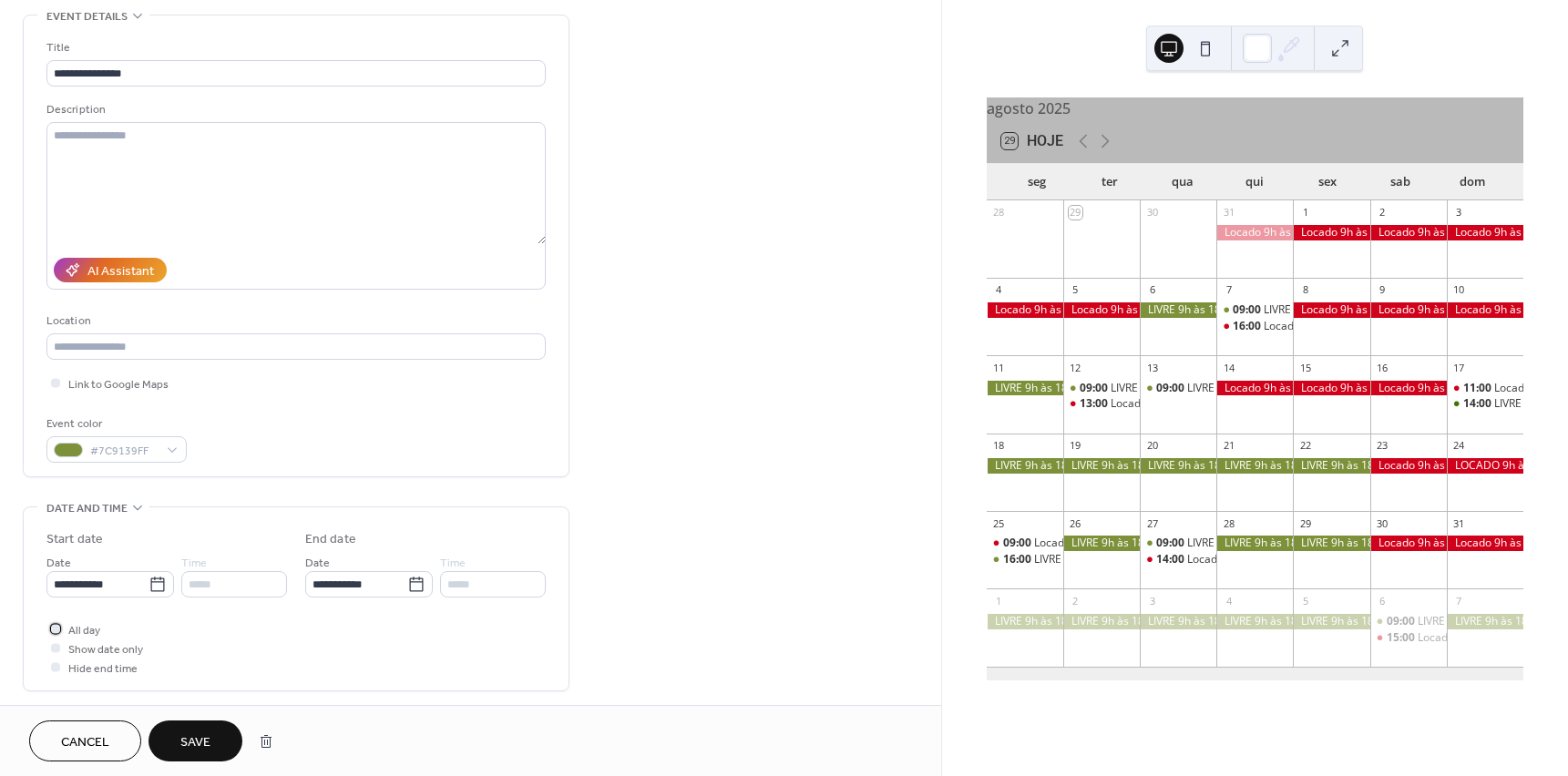 scroll, scrollTop: 0, scrollLeft: 0, axis: both 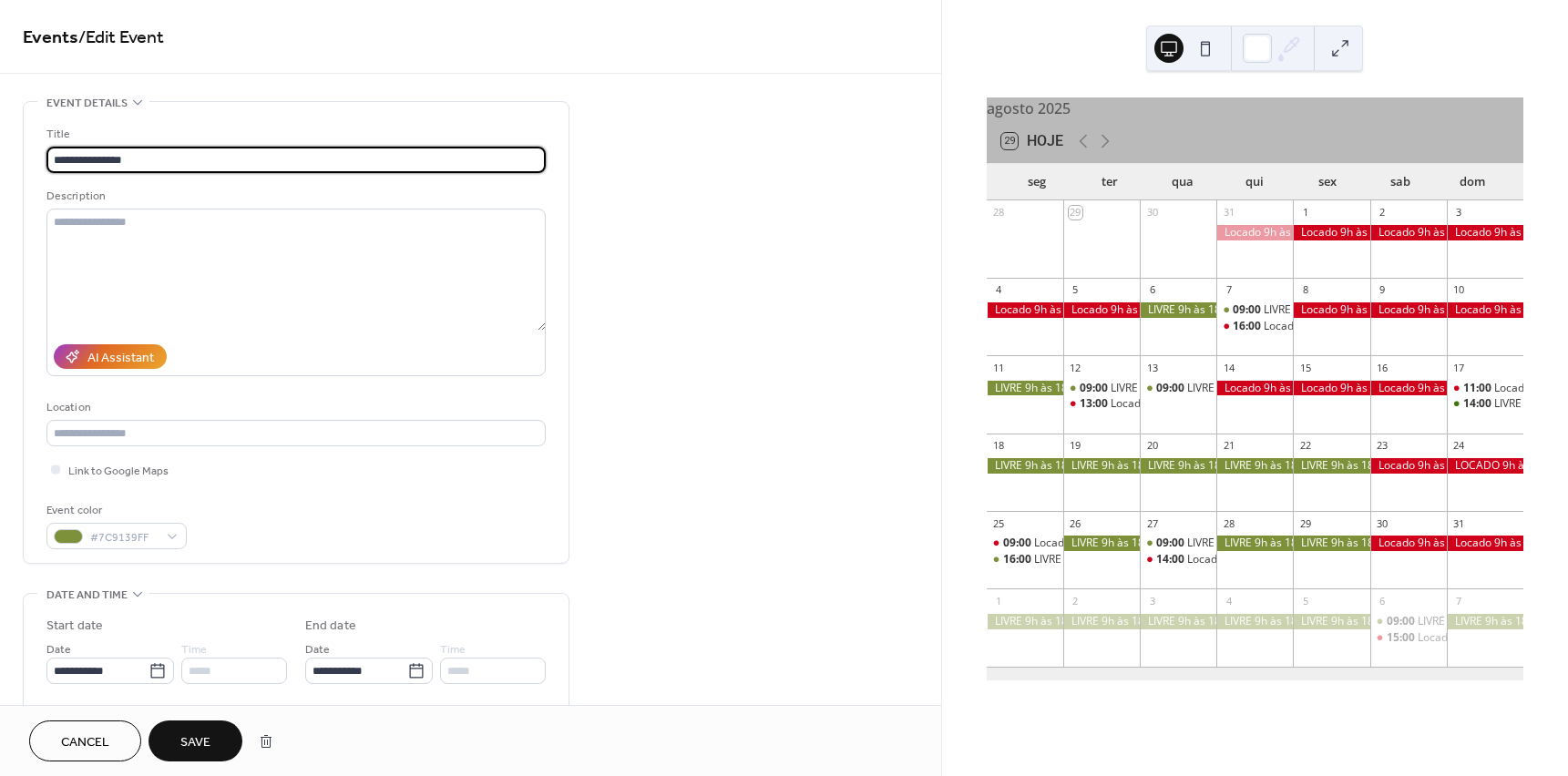 drag, startPoint x: 117, startPoint y: 157, endPoint x: 200, endPoint y: 157, distance: 83 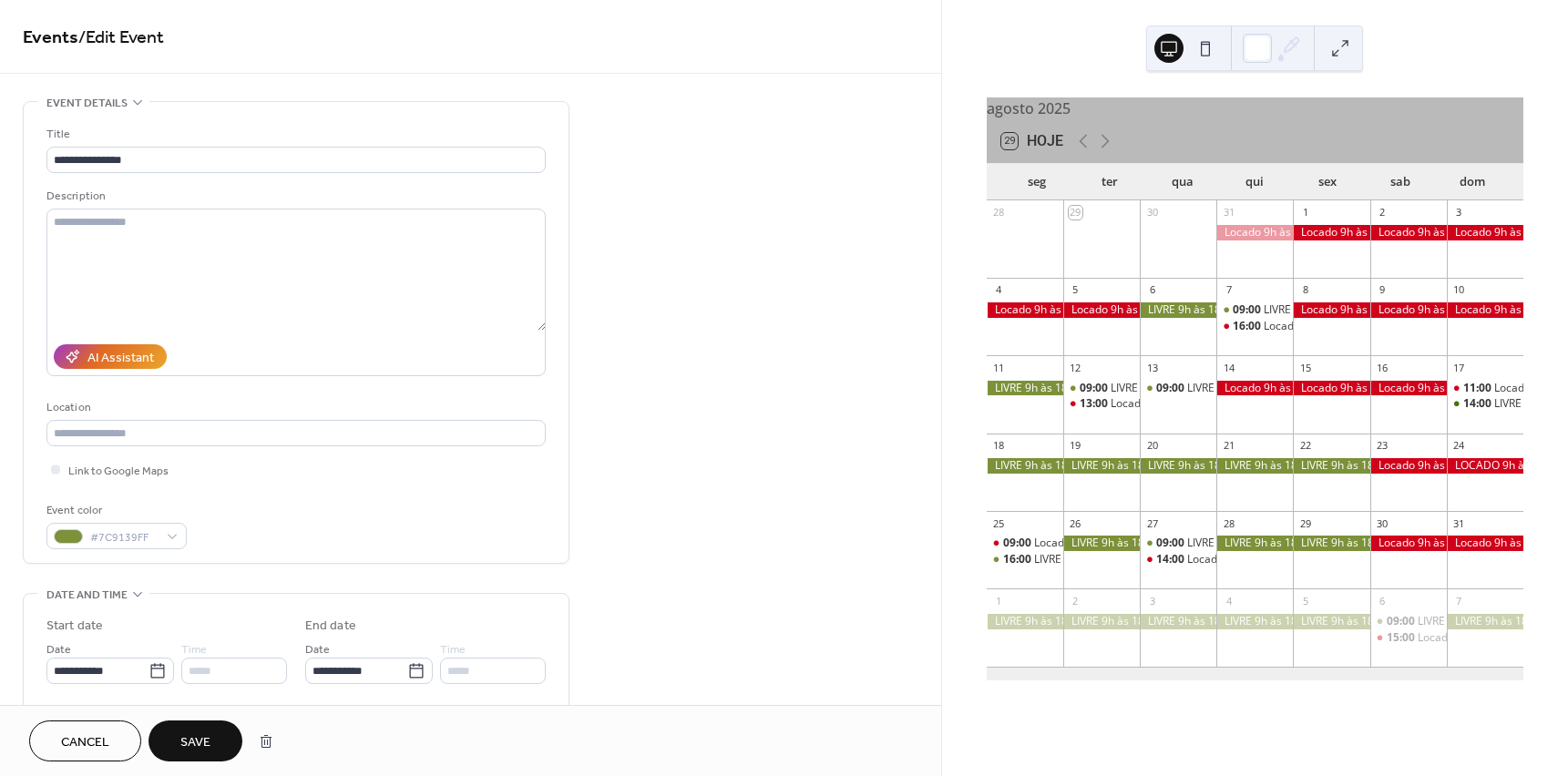 click on "Save" at bounding box center [195, 742] 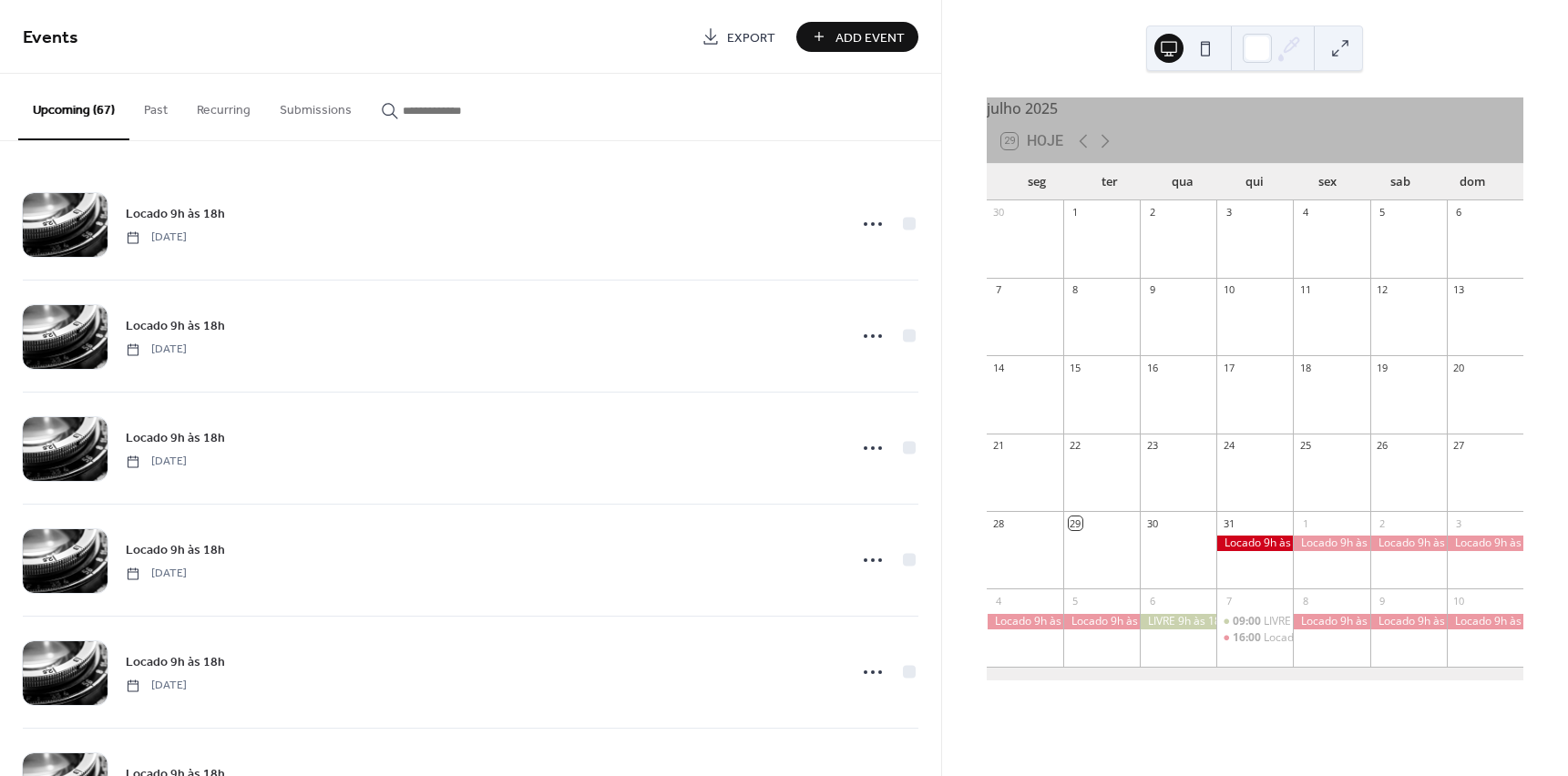 scroll, scrollTop: 0, scrollLeft: 0, axis: both 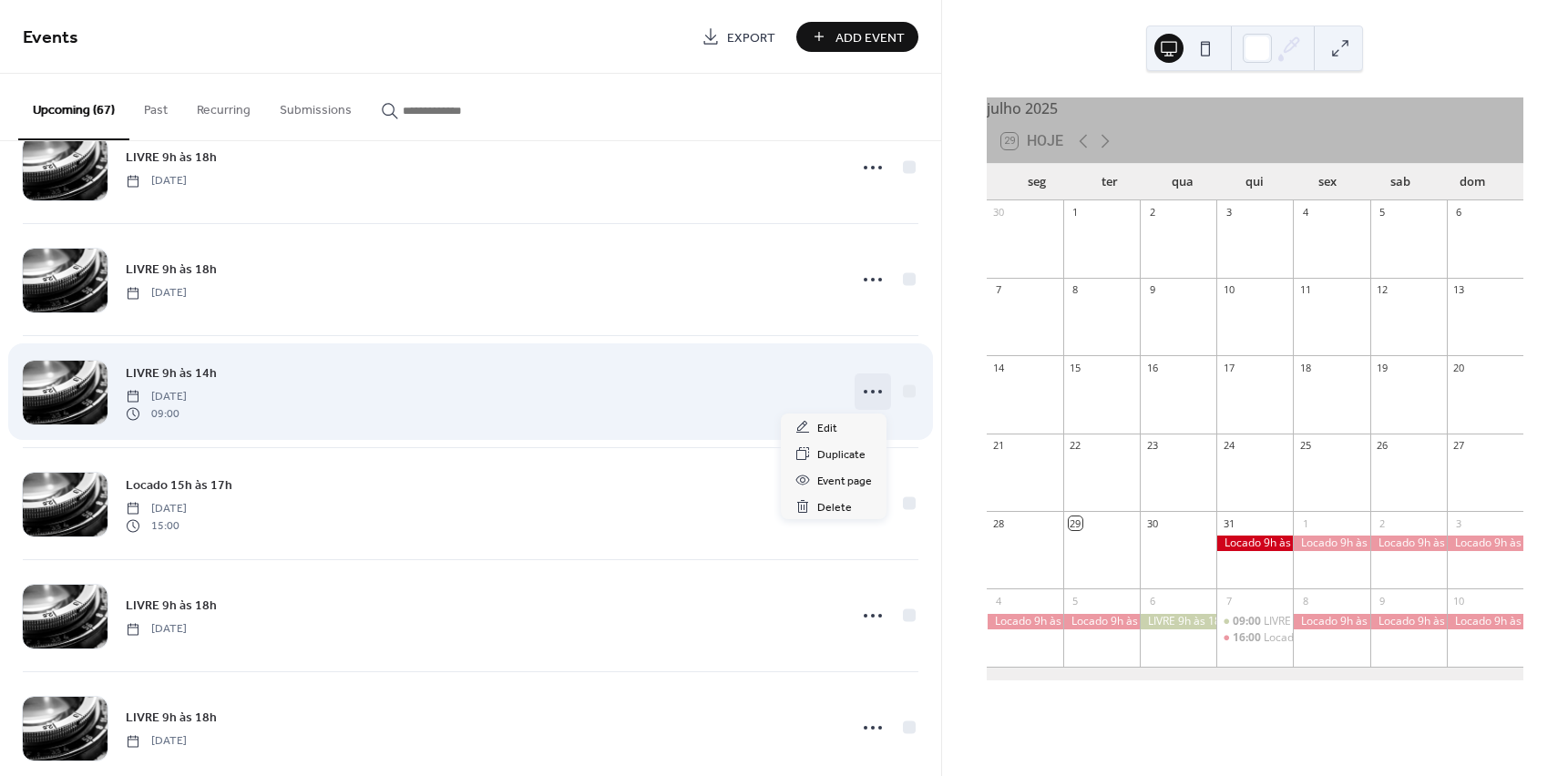 click 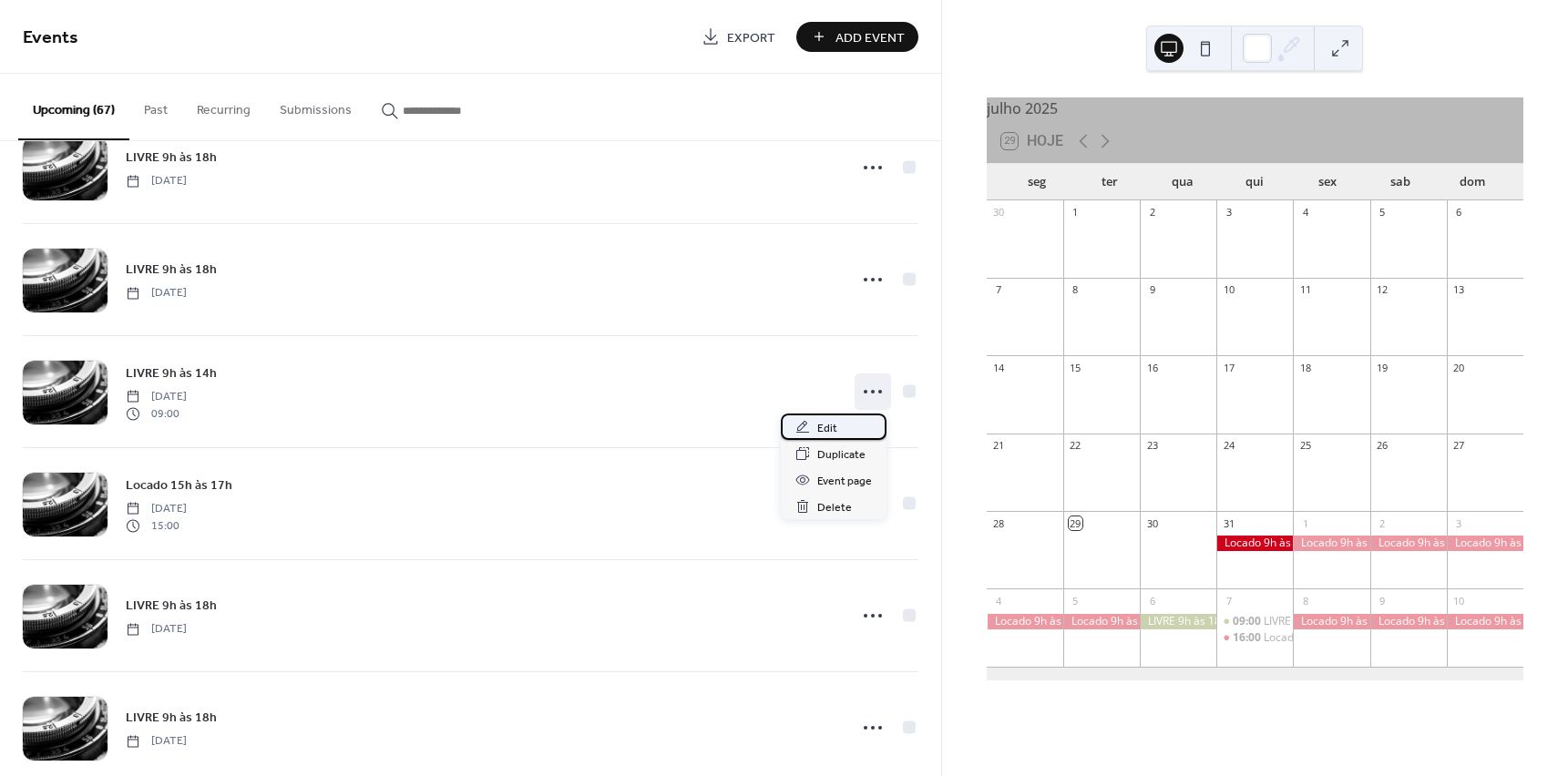 click on "Edit" at bounding box center (827, 428) 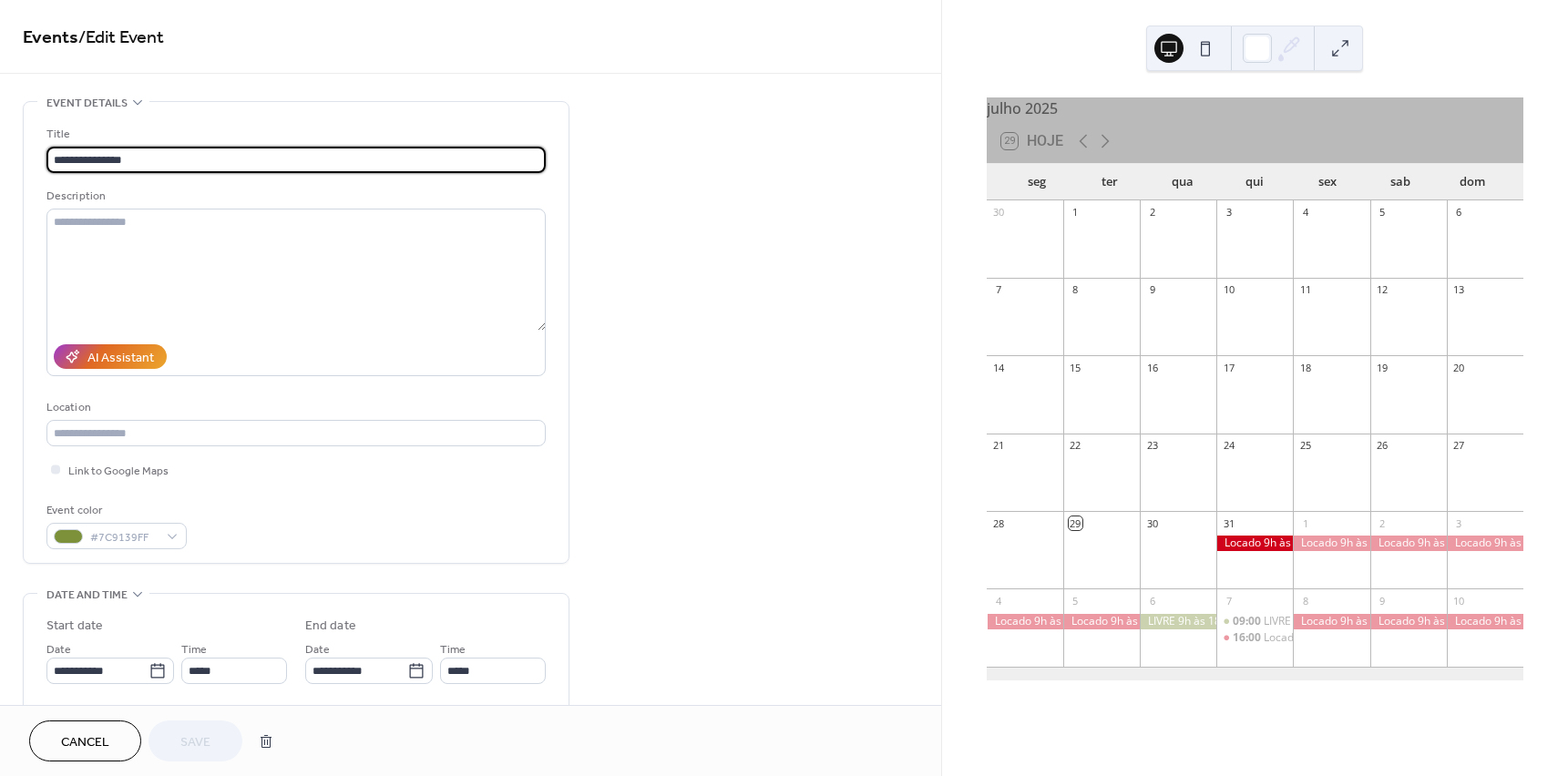 drag, startPoint x: 87, startPoint y: 163, endPoint x: 191, endPoint y: 159, distance: 104.07689 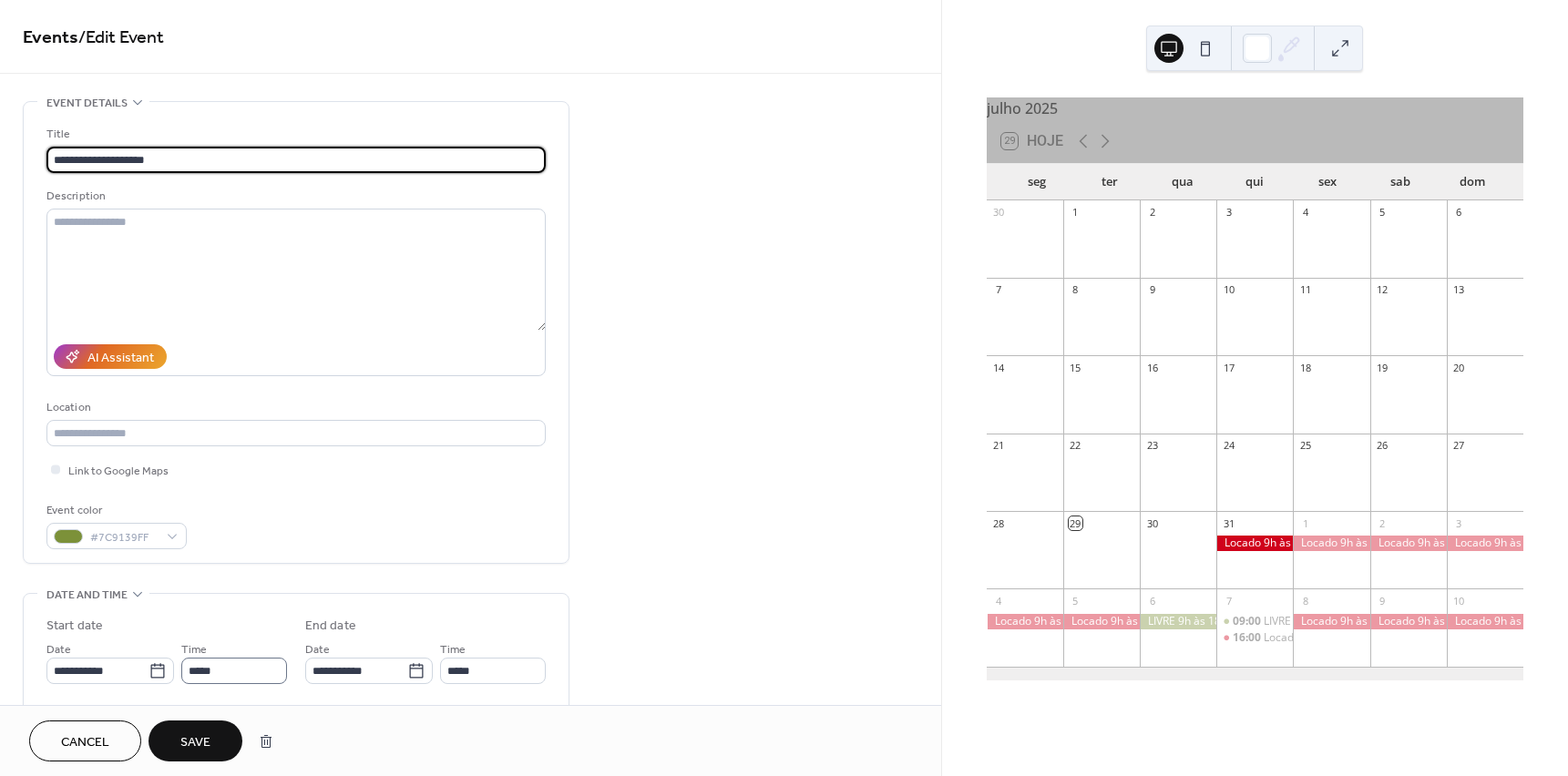 type on "**********" 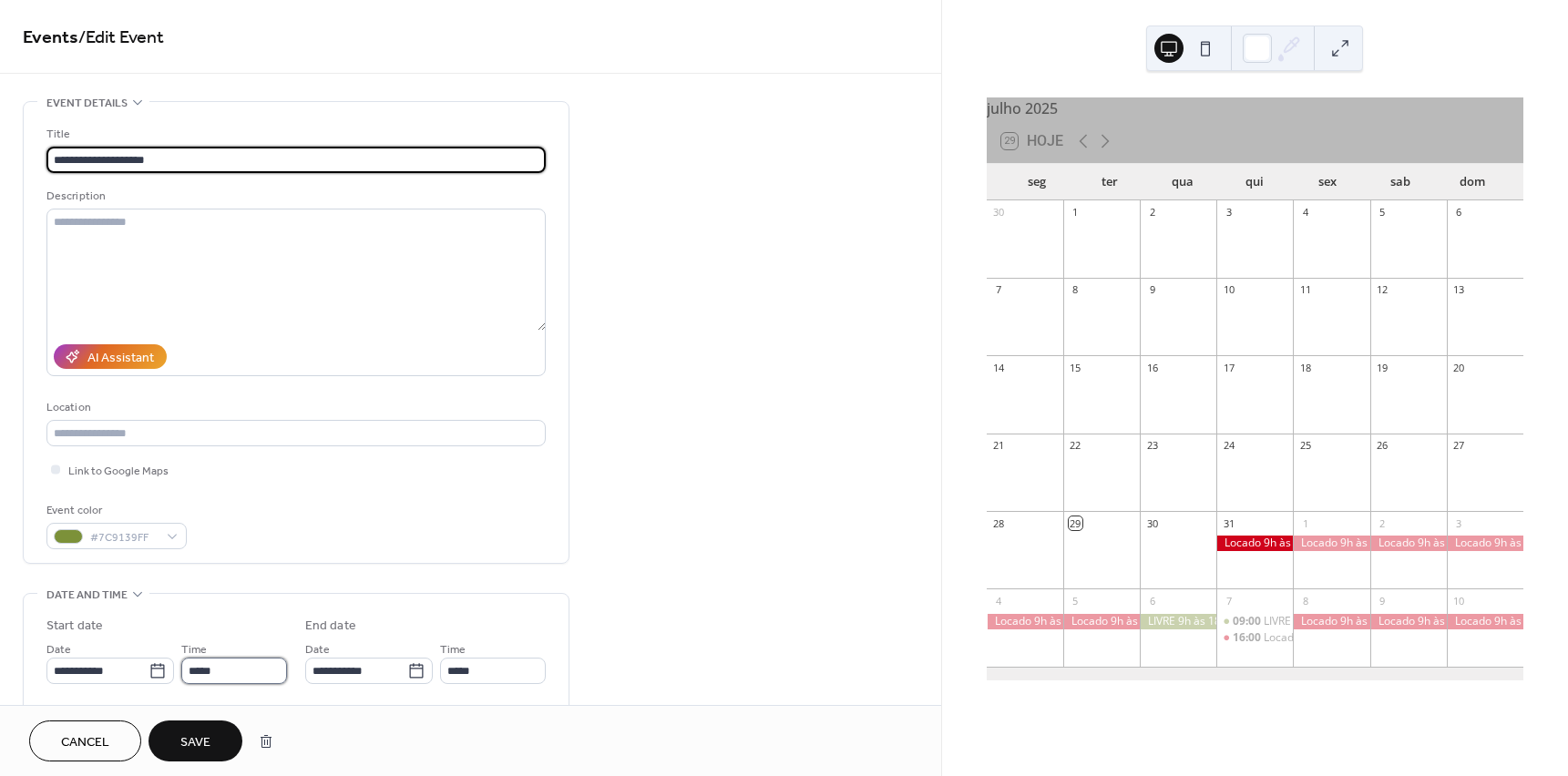 click on "*****" at bounding box center (234, 670) 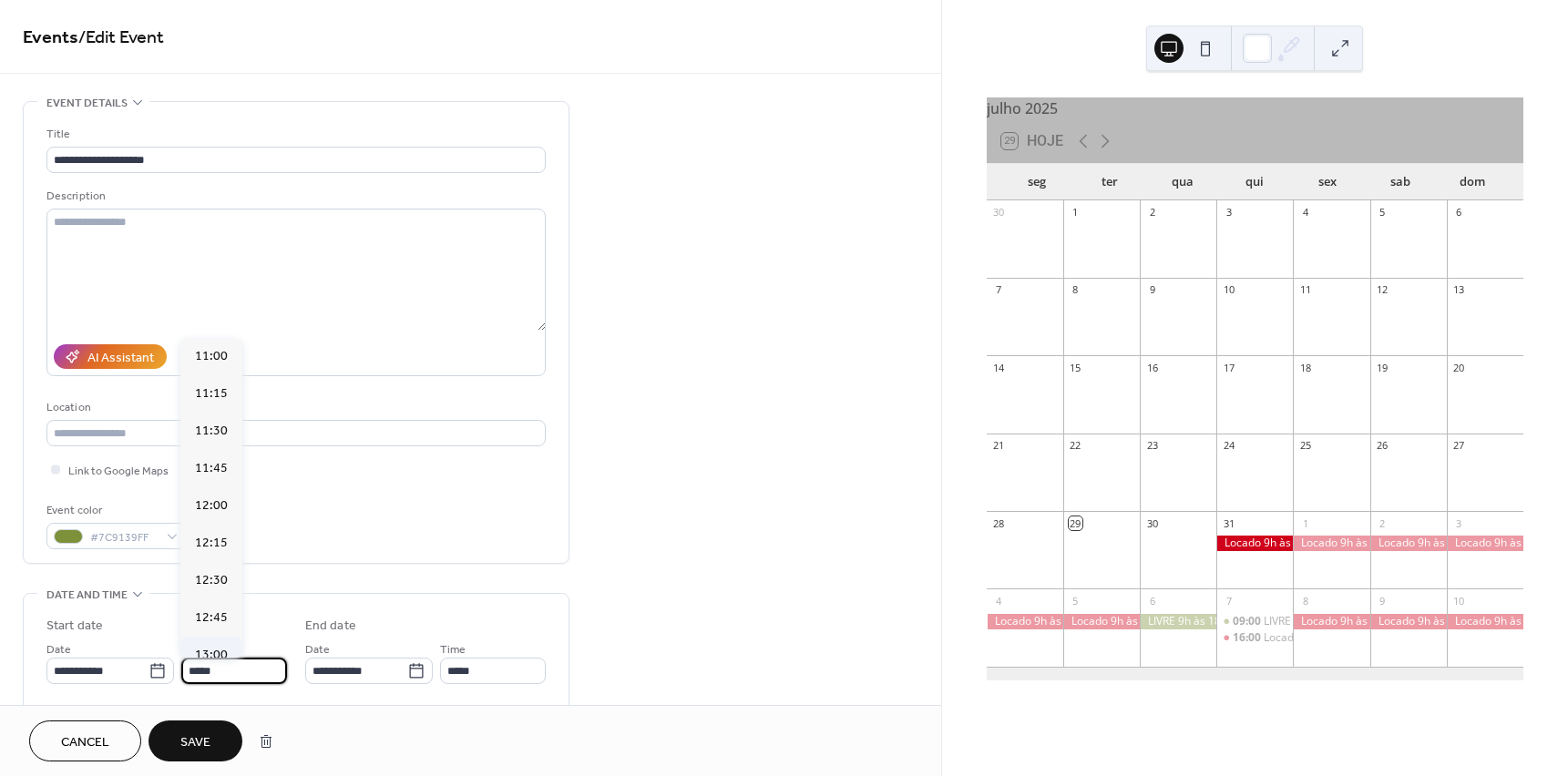 scroll, scrollTop: 1709, scrollLeft: 0, axis: vertical 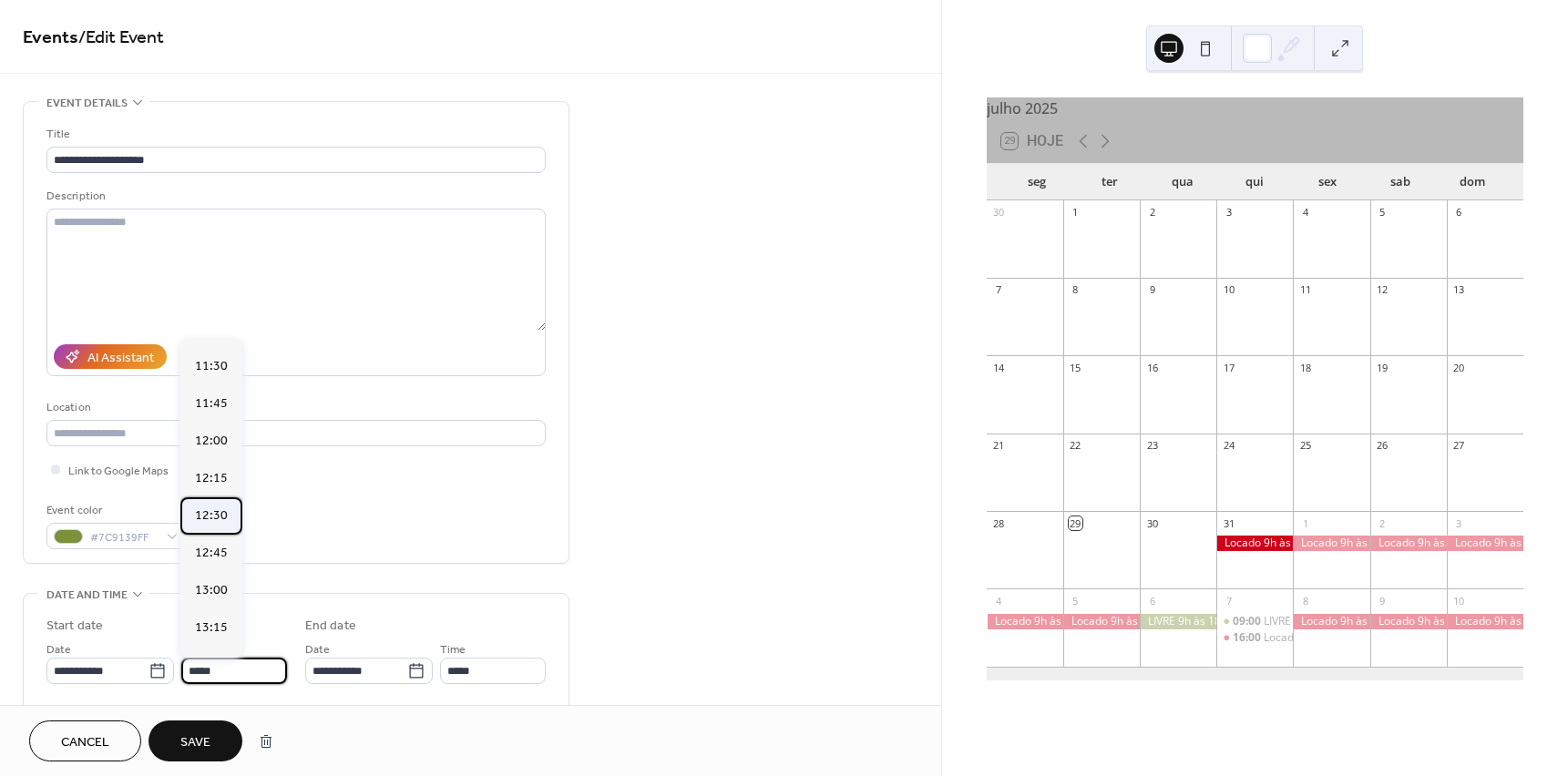 click on "12:30" at bounding box center [211, 516] 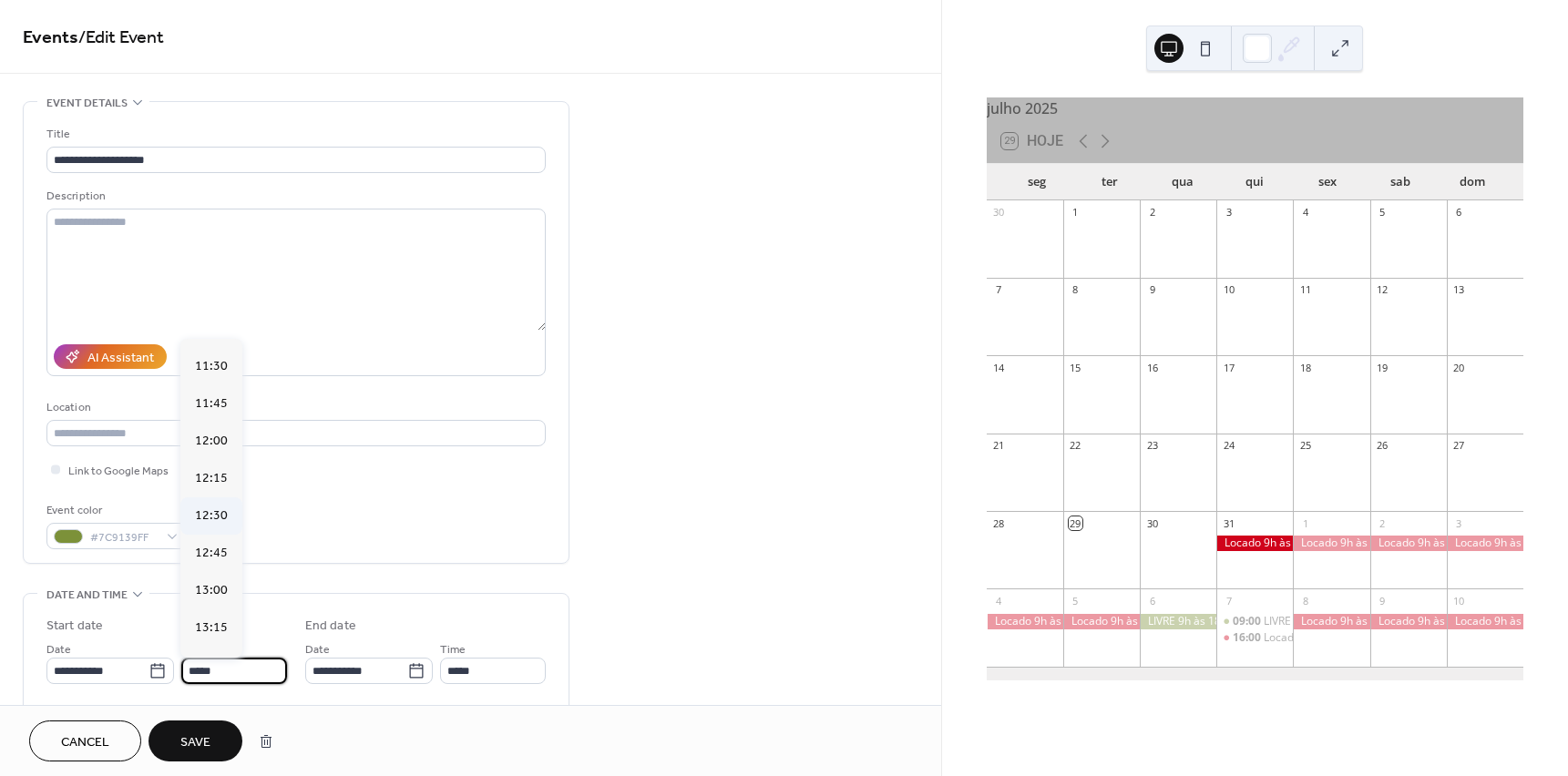 type on "*****" 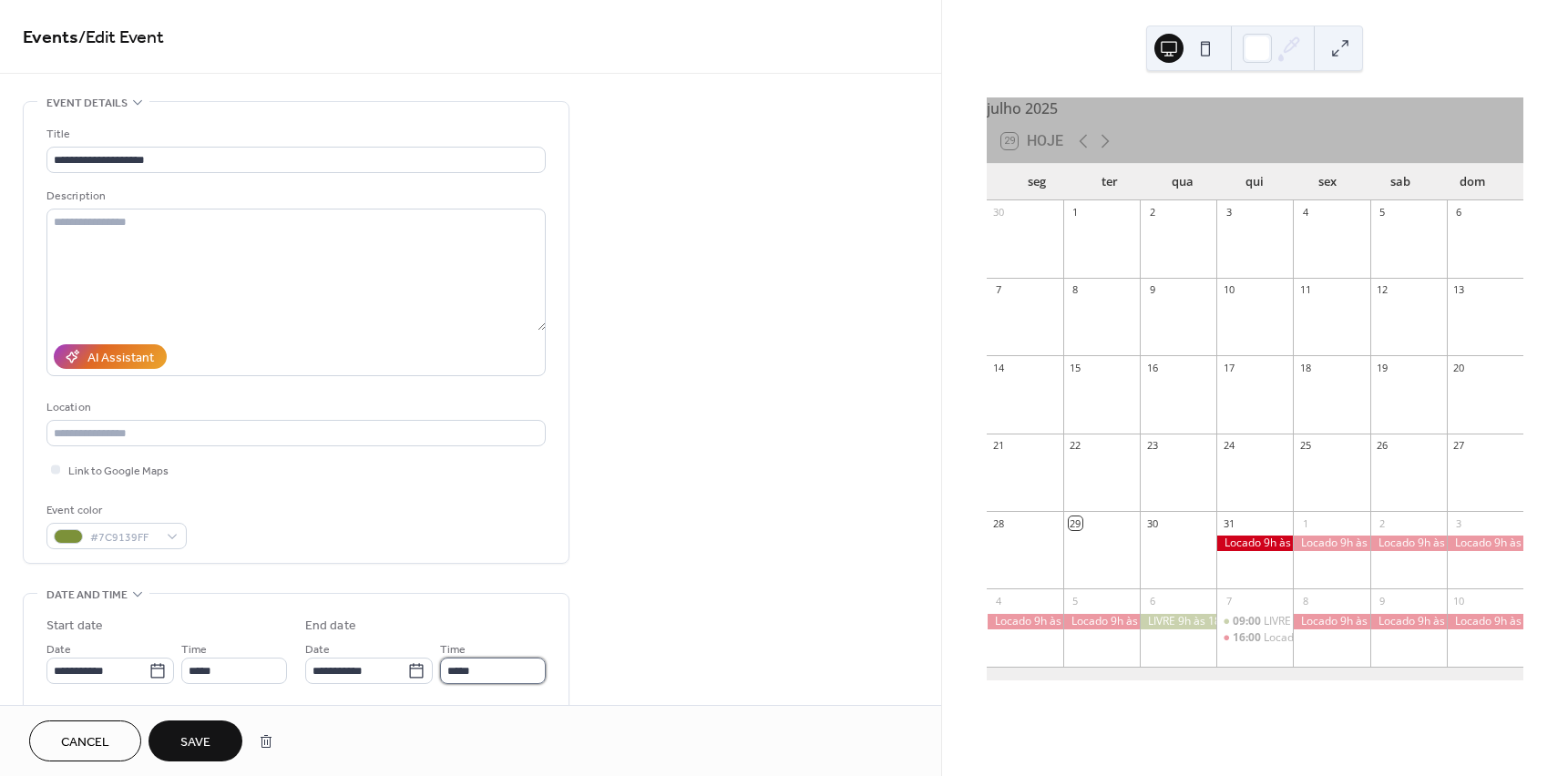 click on "*****" at bounding box center [493, 670] 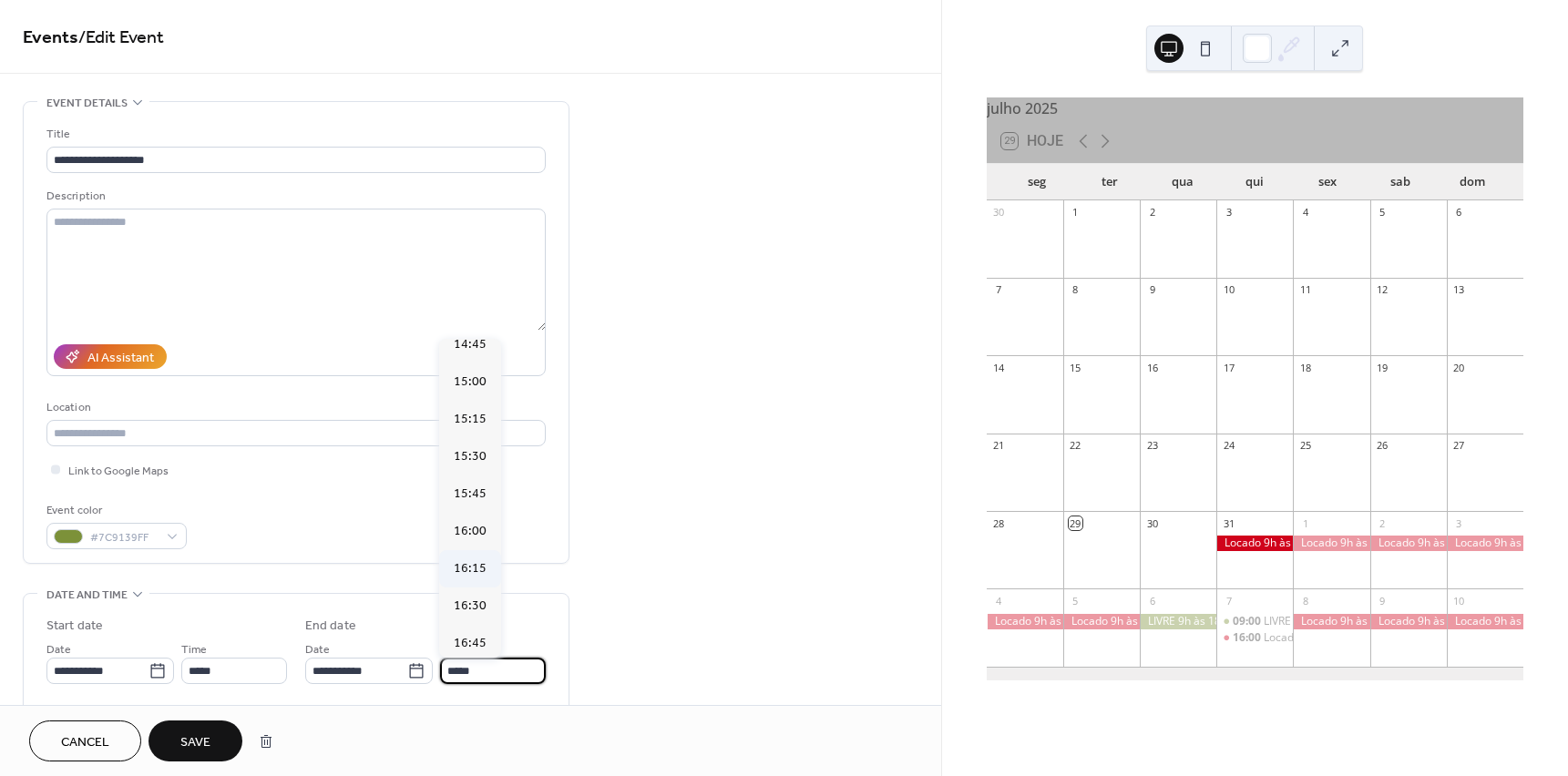 scroll, scrollTop: 254, scrollLeft: 0, axis: vertical 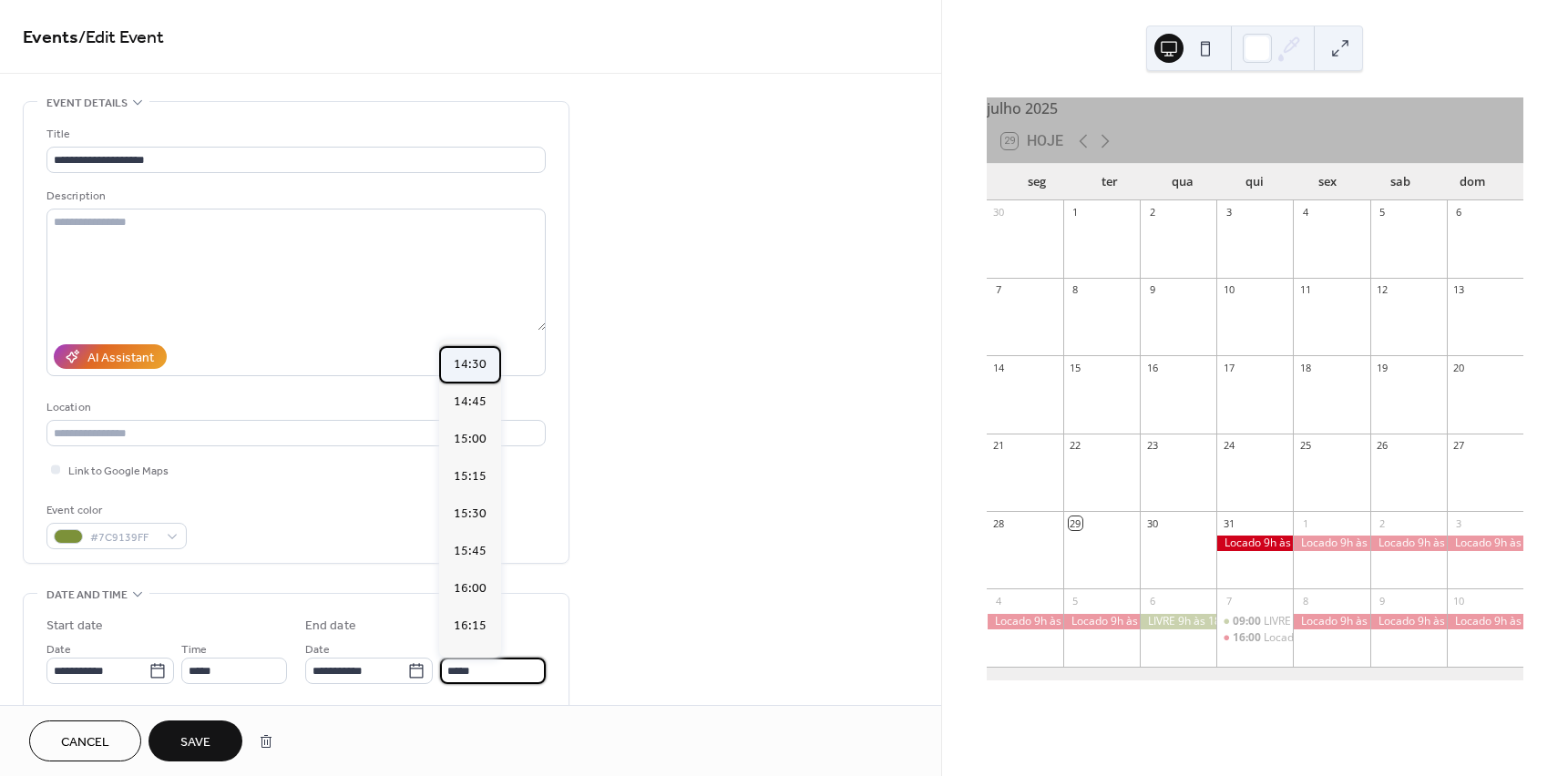 click on "14:30" at bounding box center (470, 364) 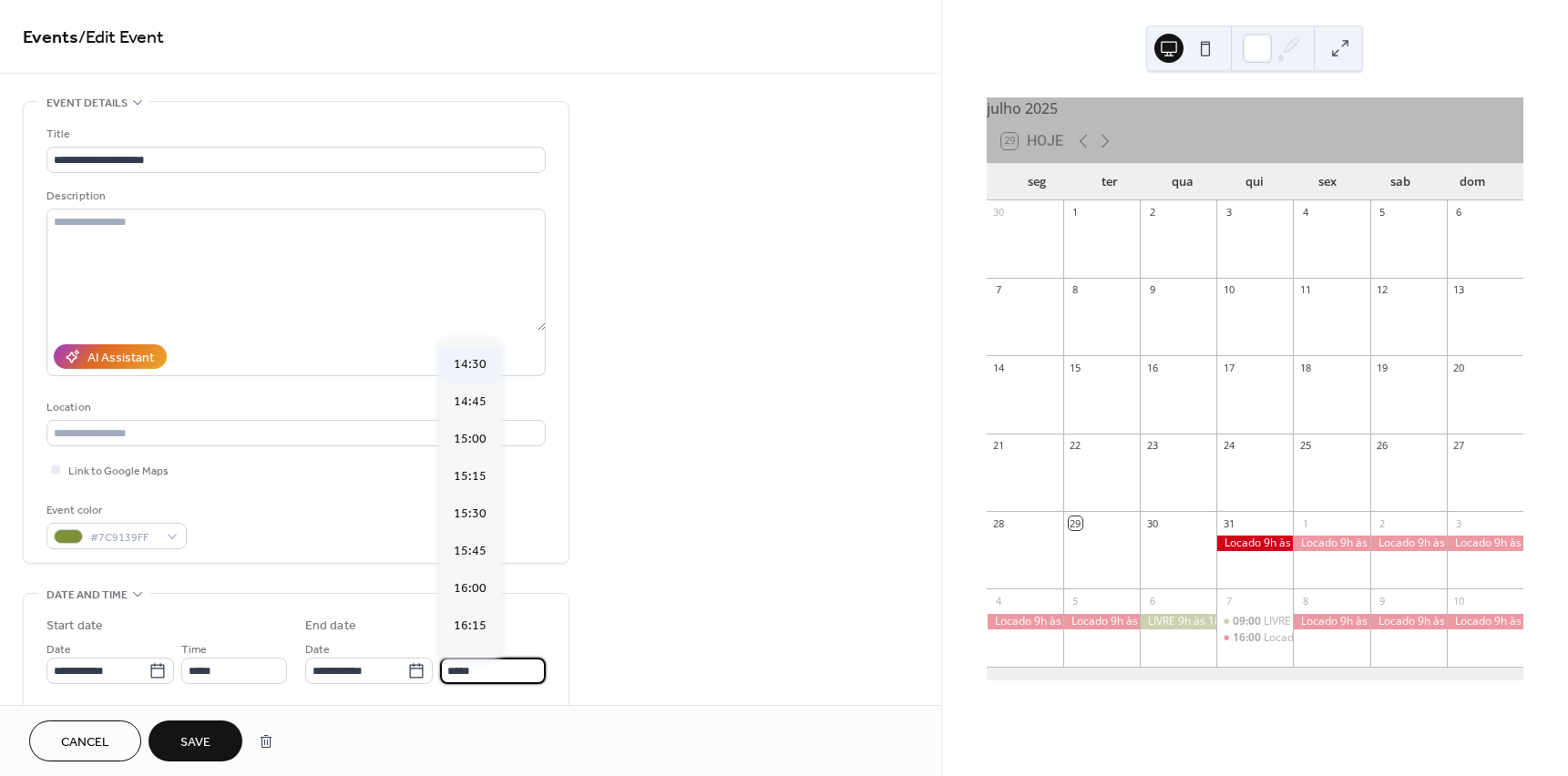 type on "*****" 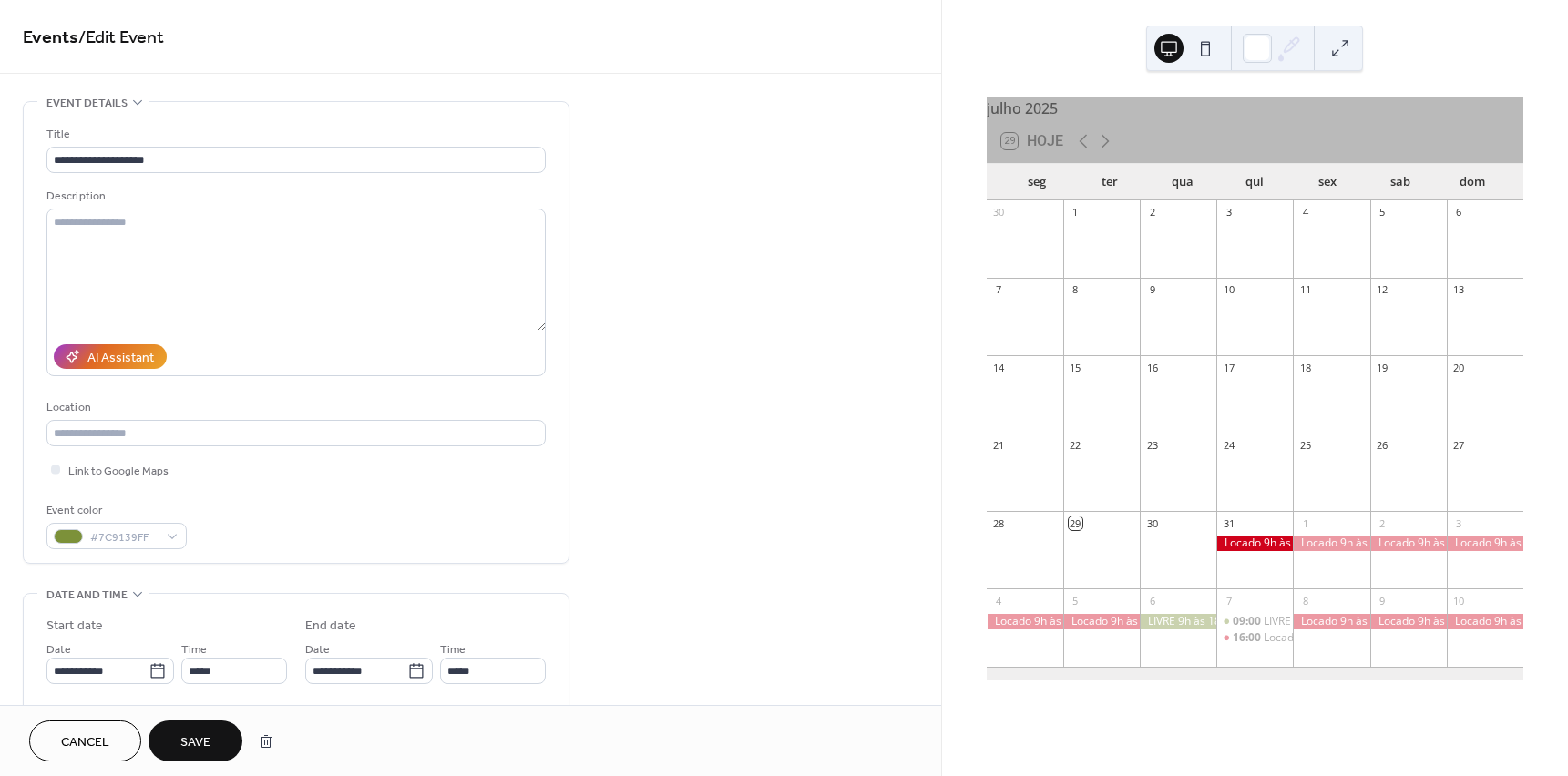 click on "Save" at bounding box center (195, 742) 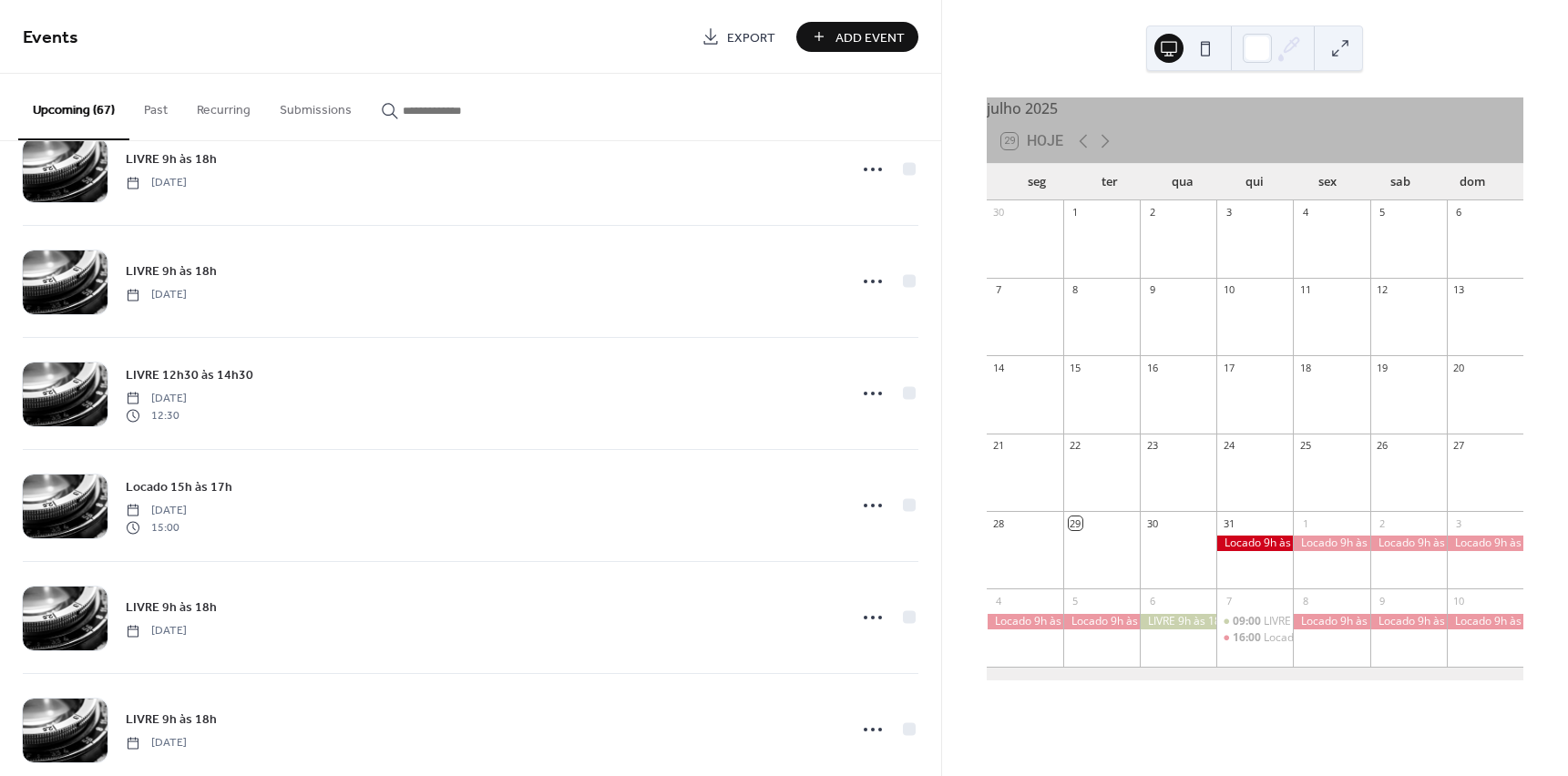 scroll, scrollTop: 4538, scrollLeft: 0, axis: vertical 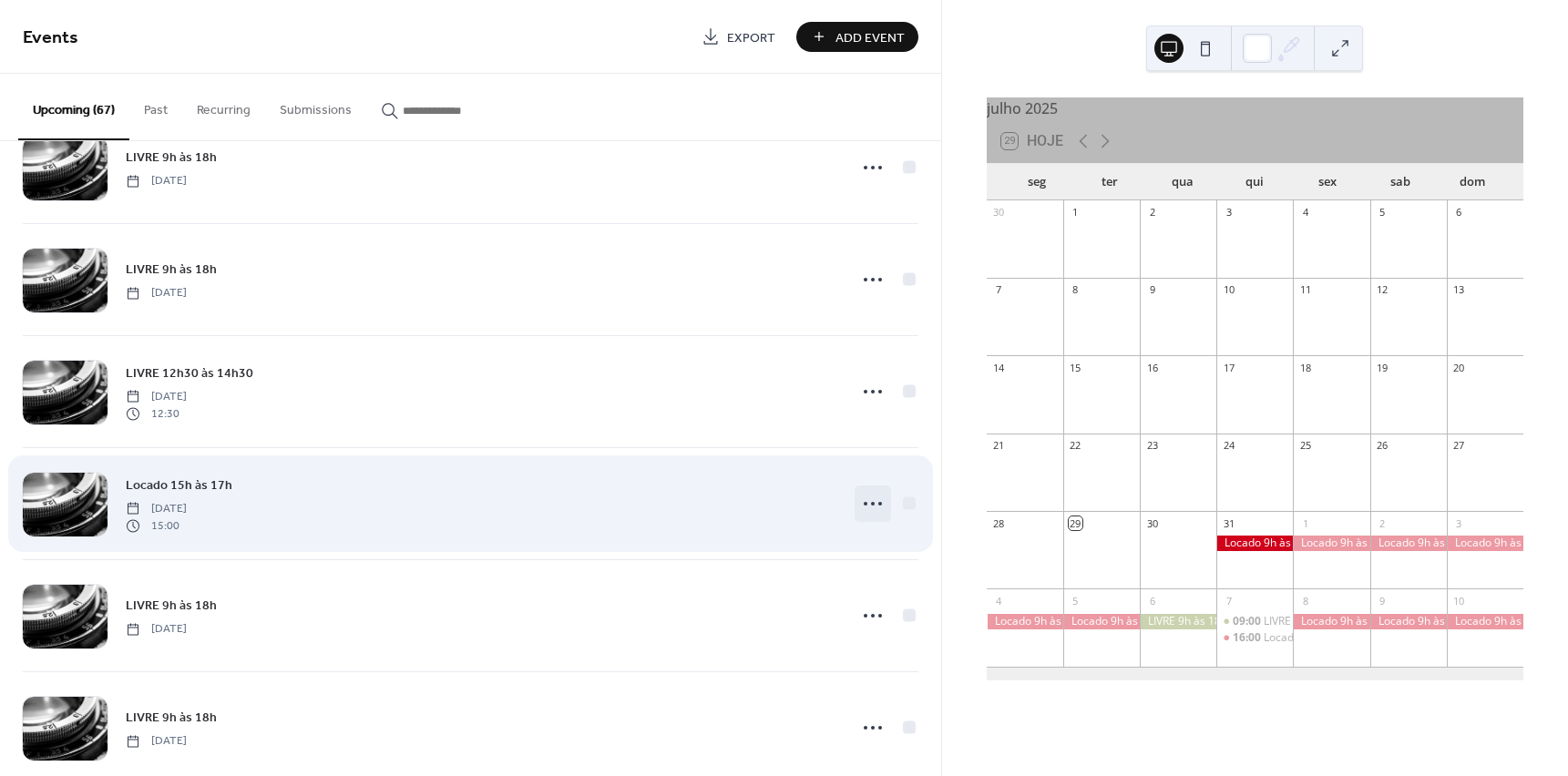 click 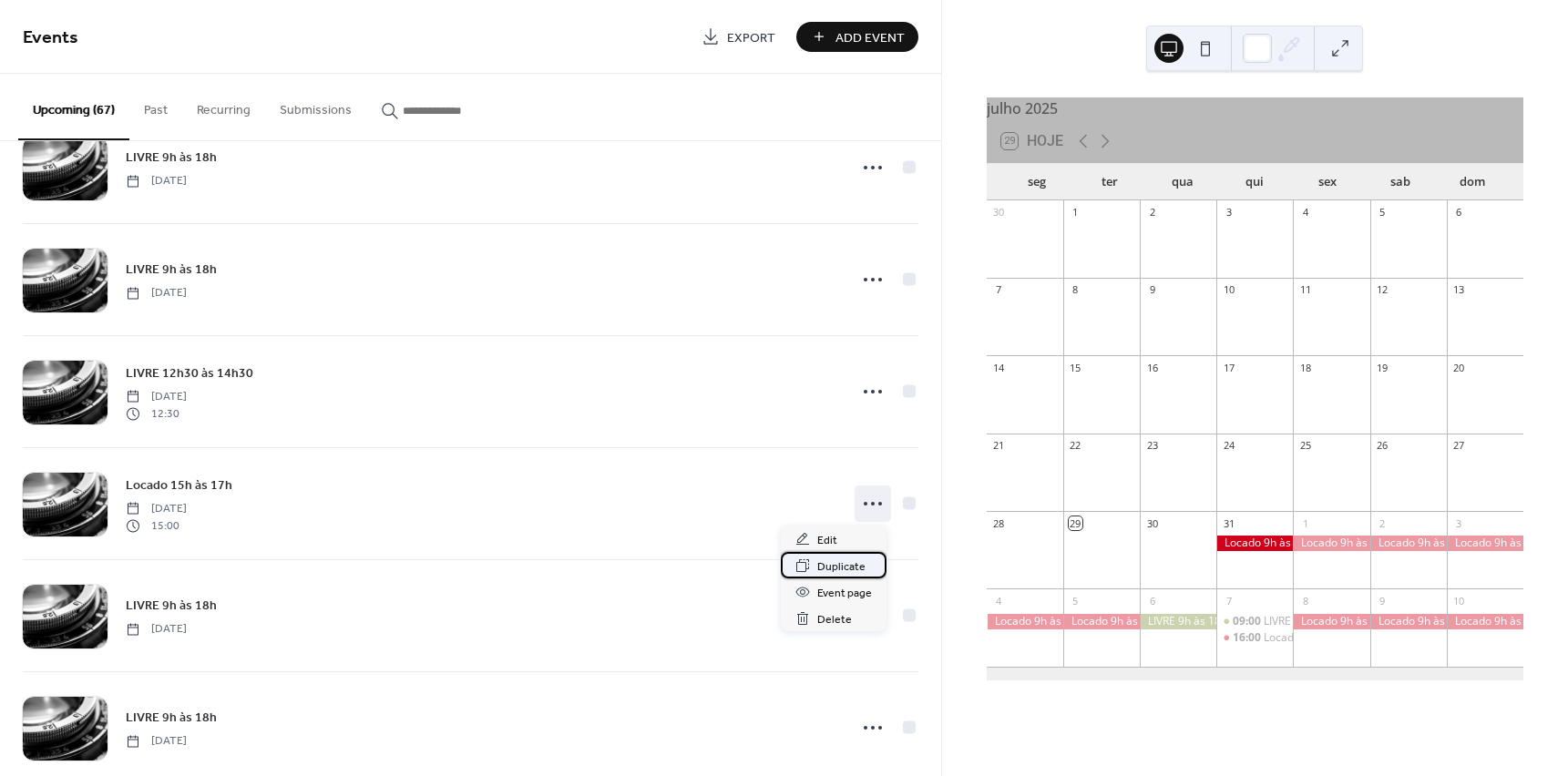 click on "Duplicate" at bounding box center [841, 567] 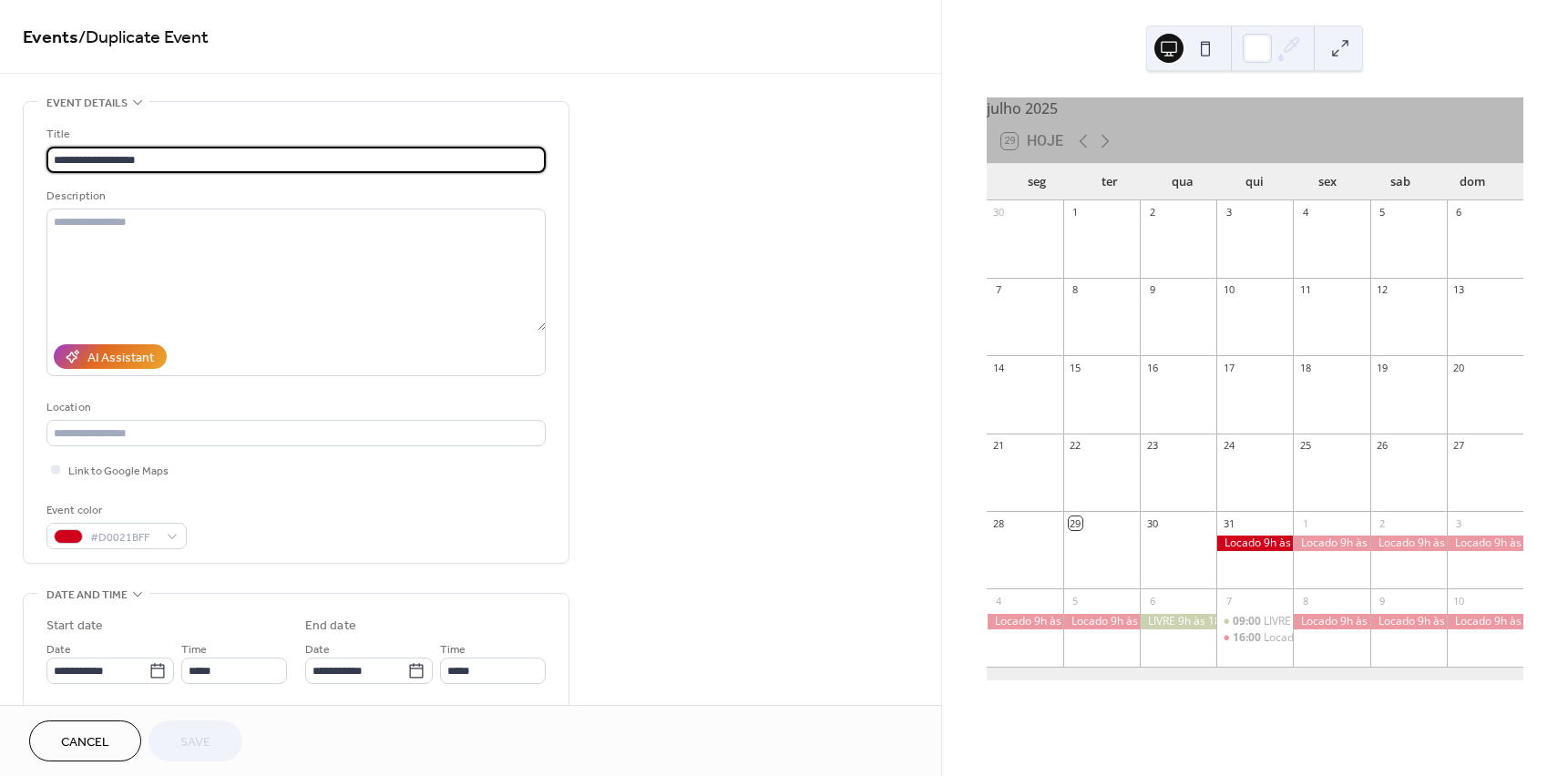 drag, startPoint x: 94, startPoint y: 156, endPoint x: 217, endPoint y: 156, distance: 123 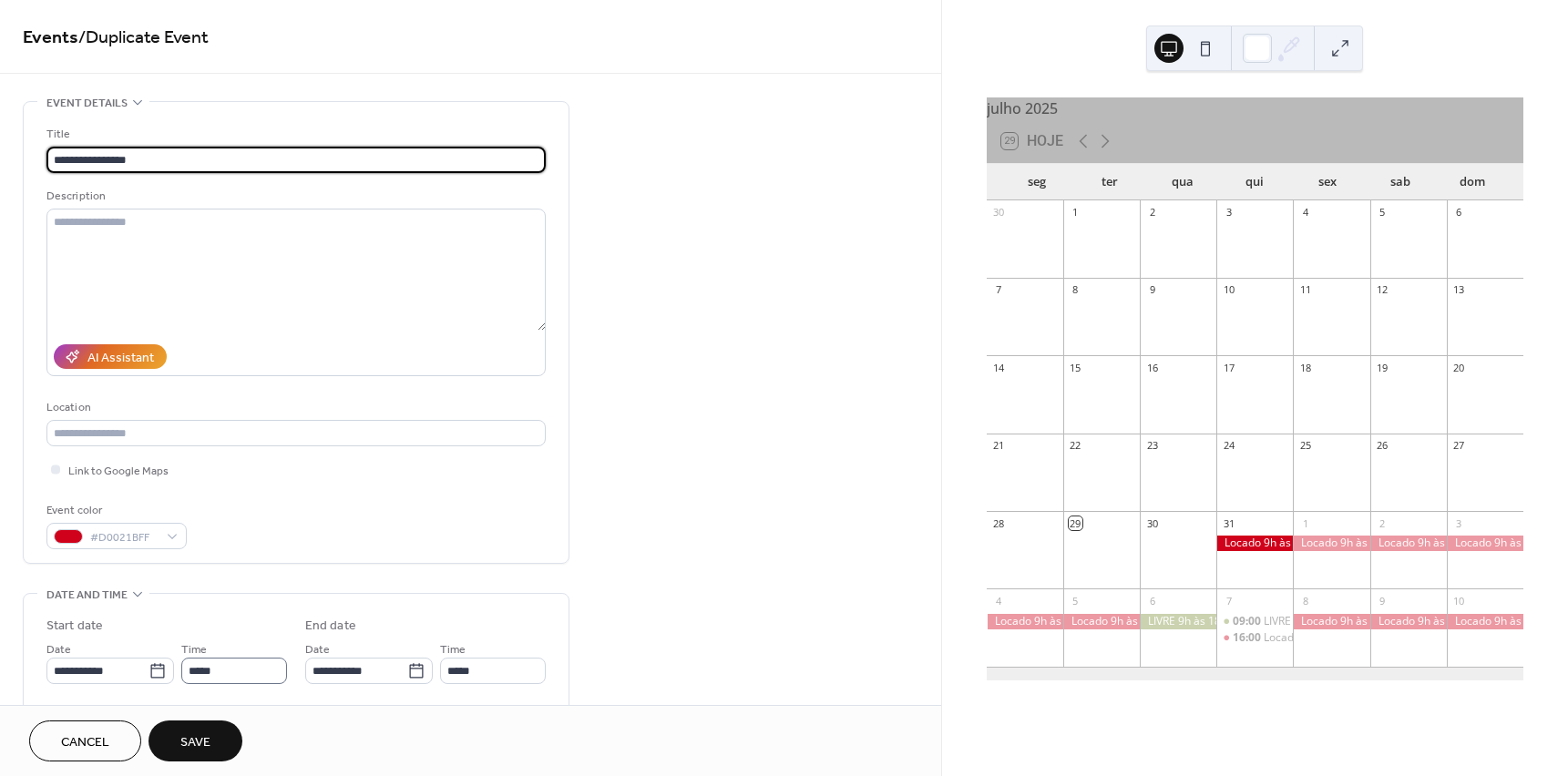 type on "**********" 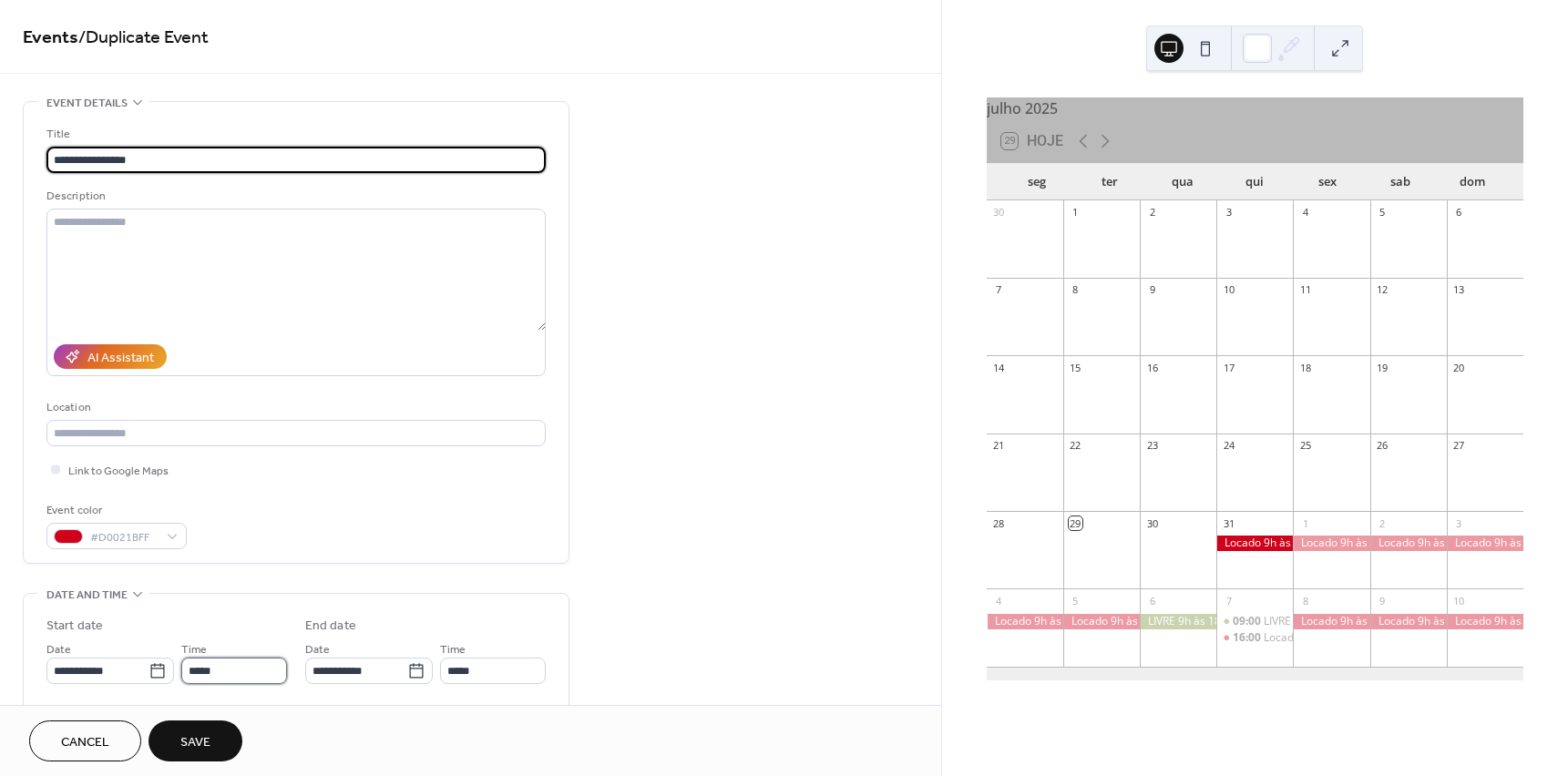 click on "*****" at bounding box center [234, 670] 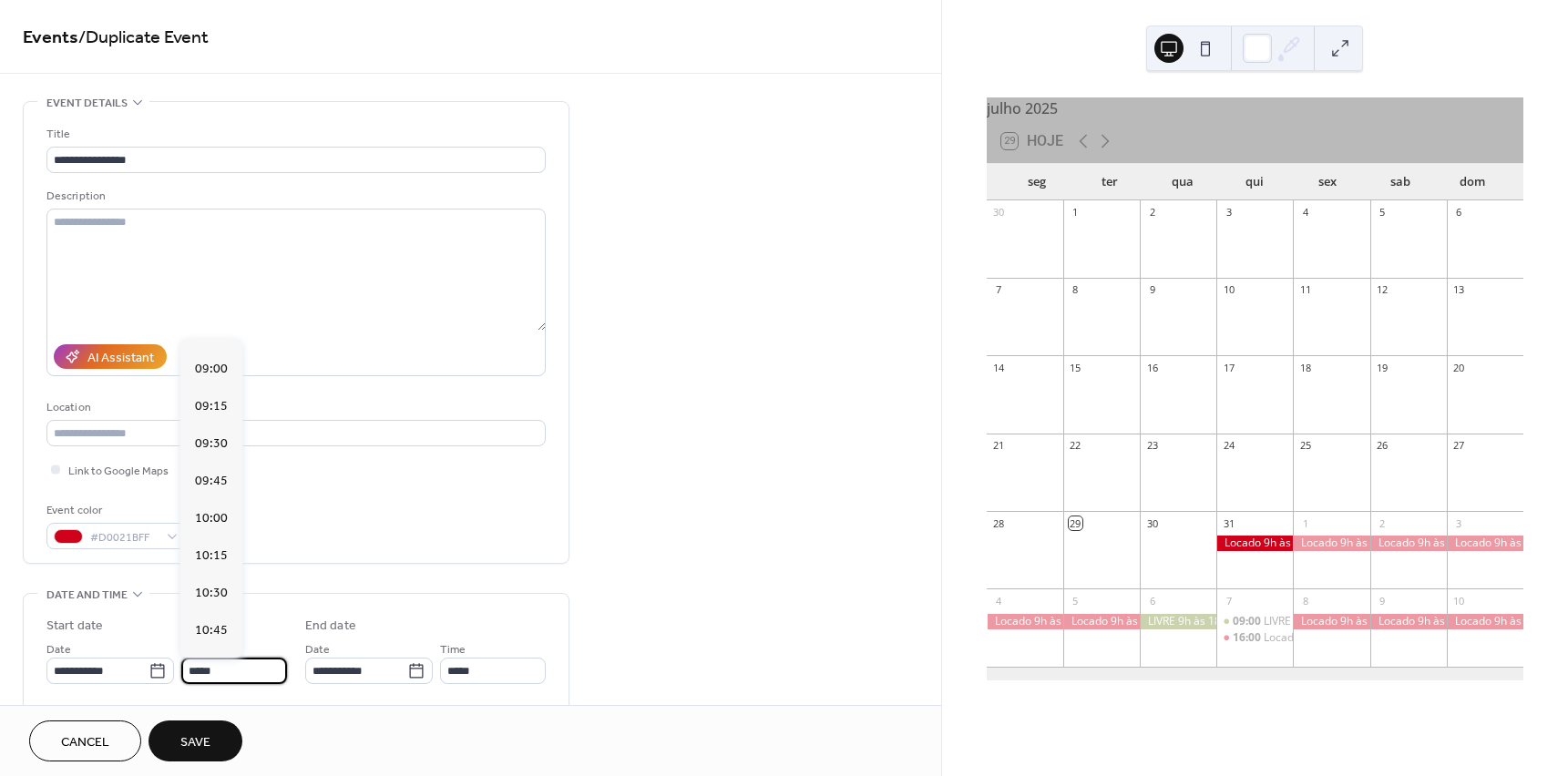 scroll, scrollTop: 1330, scrollLeft: 0, axis: vertical 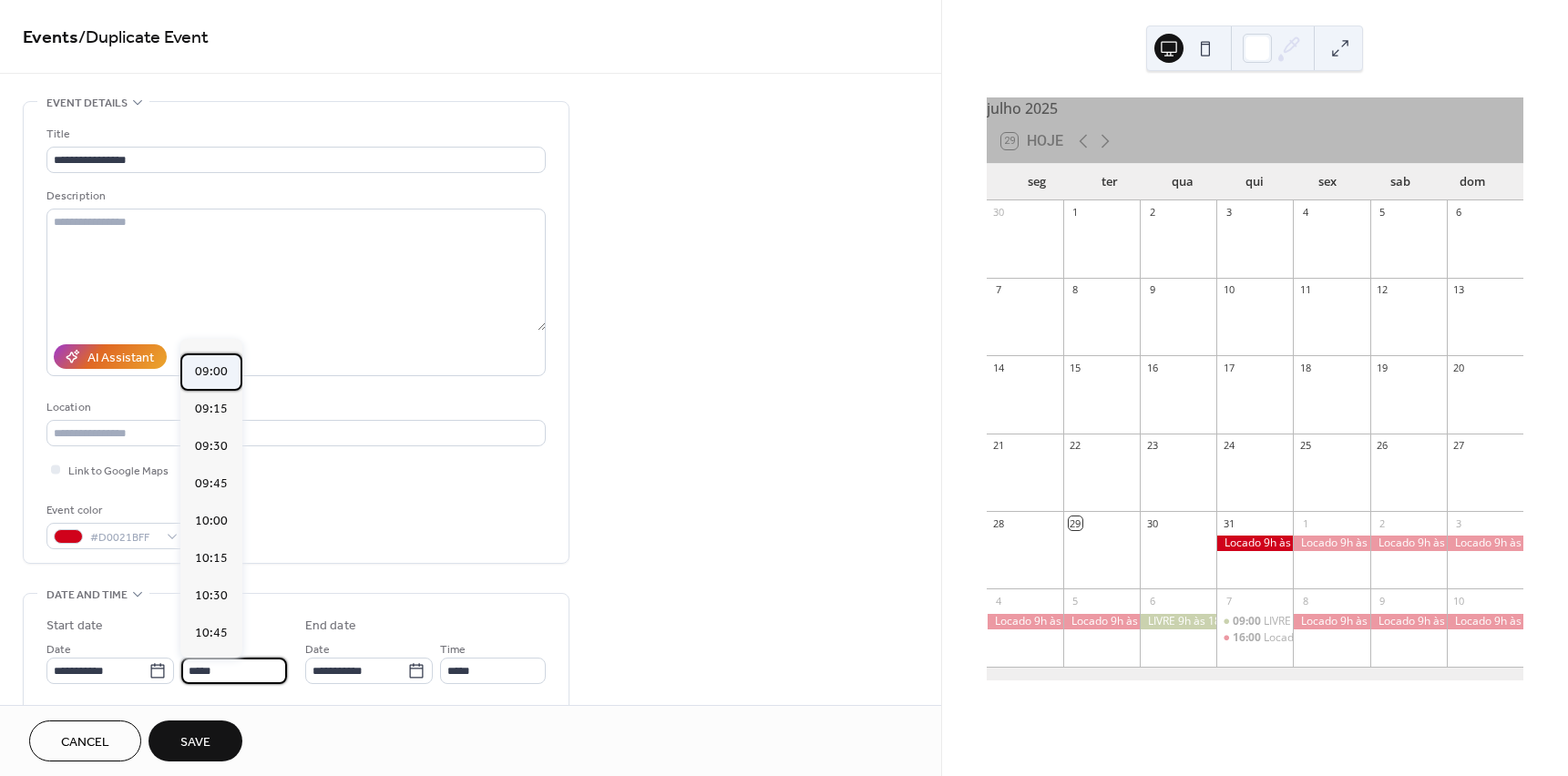 click on "09:00" at bounding box center [211, 372] 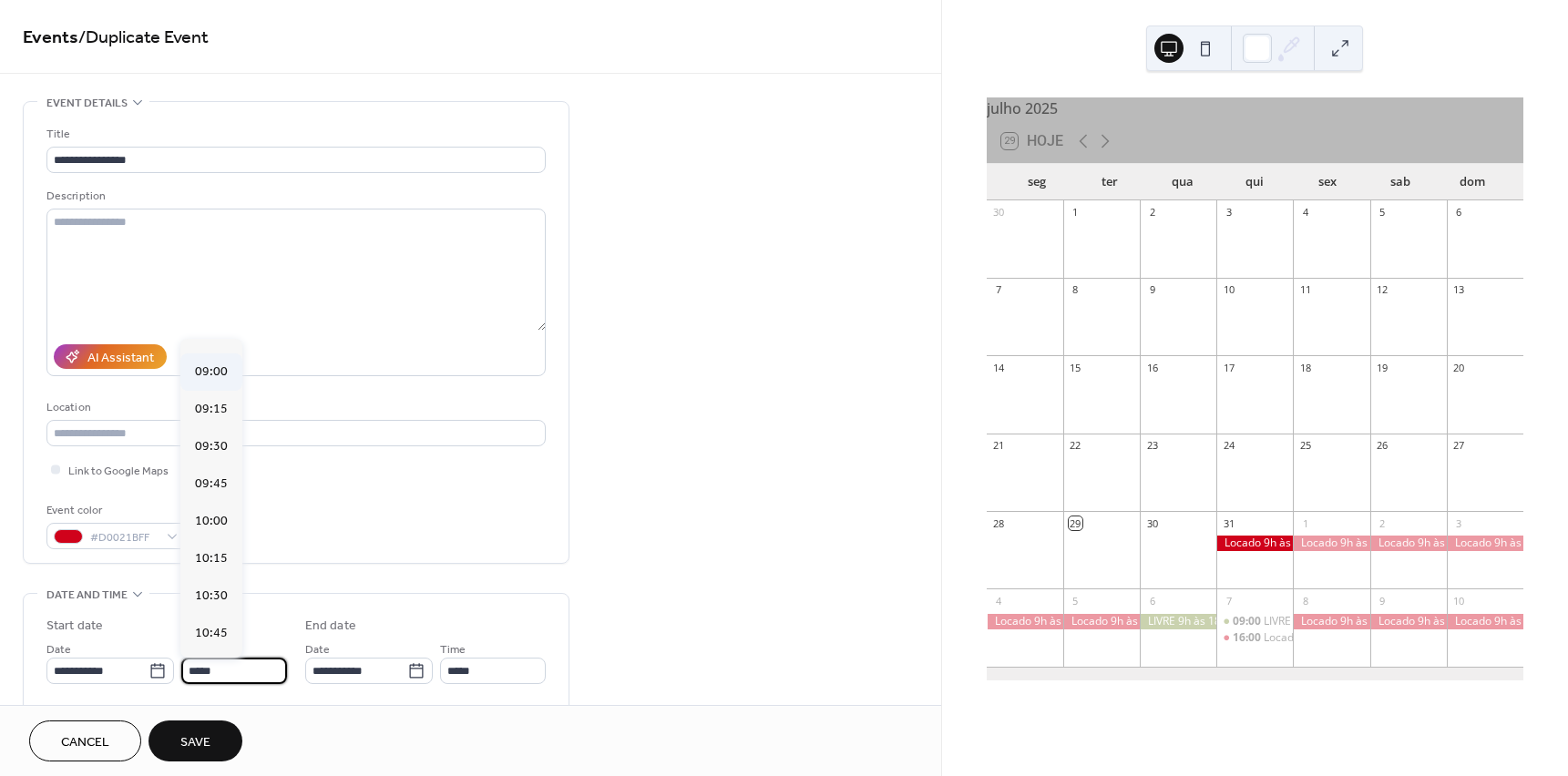 type on "*****" 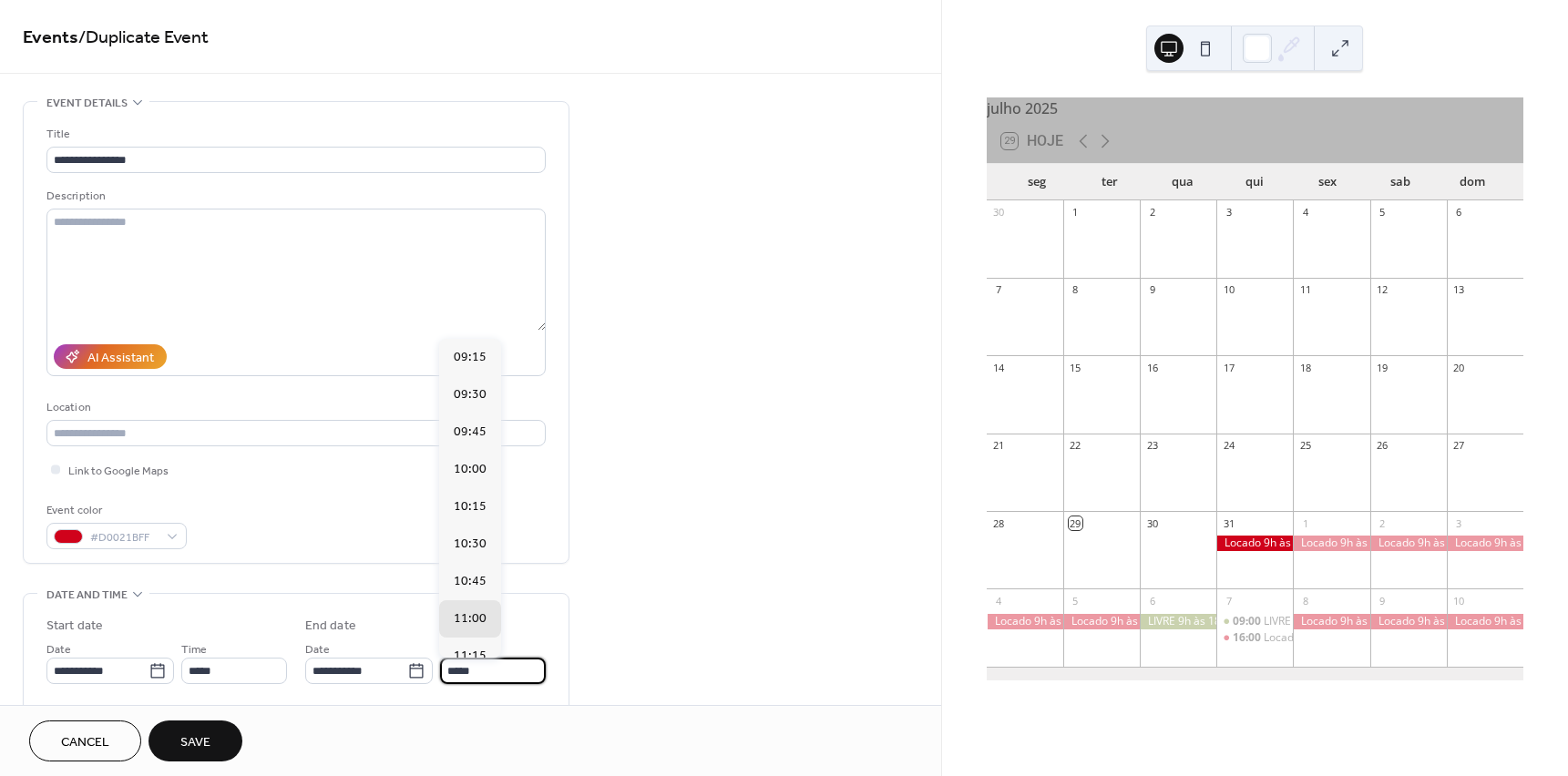 click on "*****" at bounding box center [493, 670] 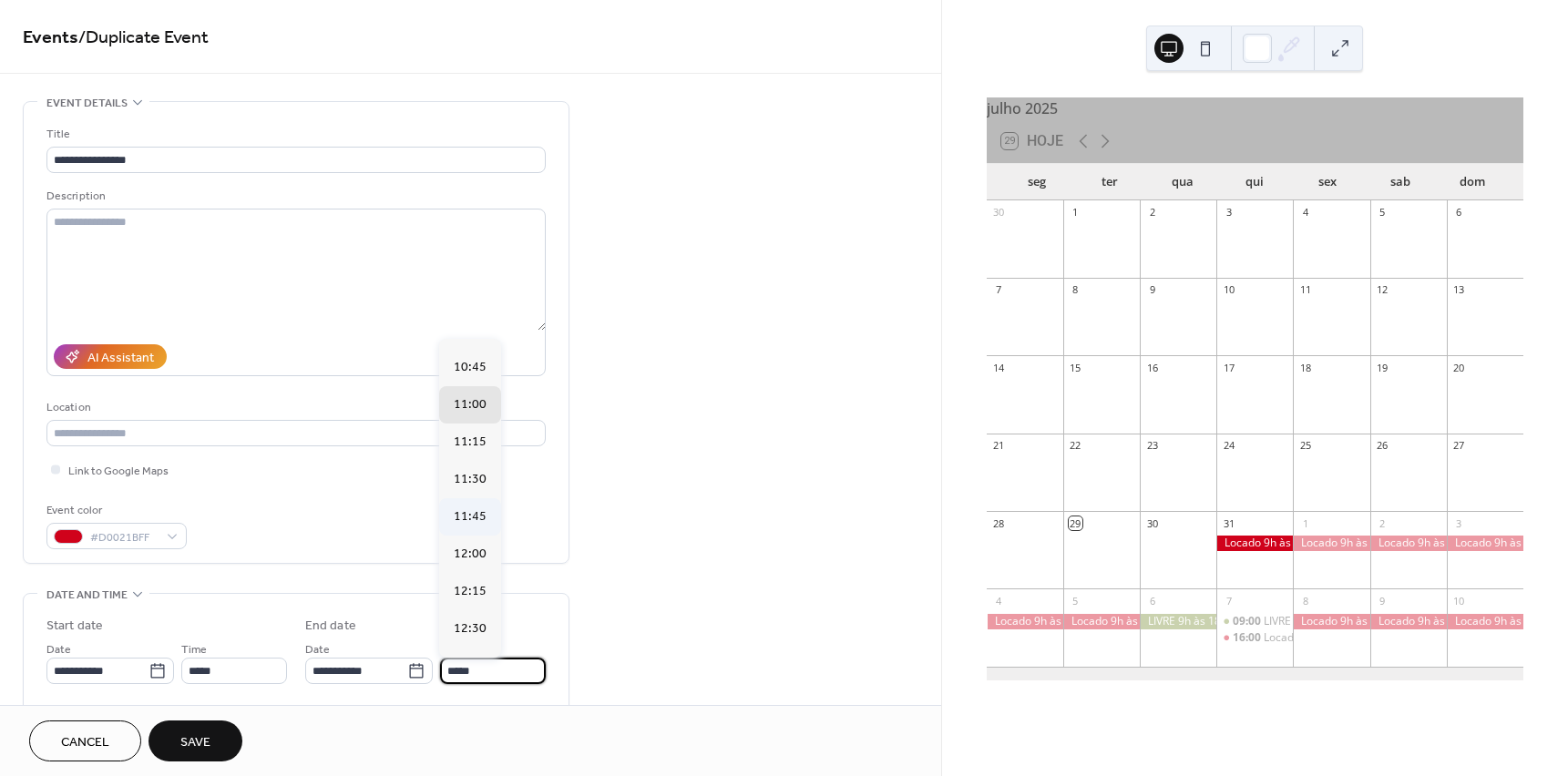 scroll, scrollTop: 273, scrollLeft: 0, axis: vertical 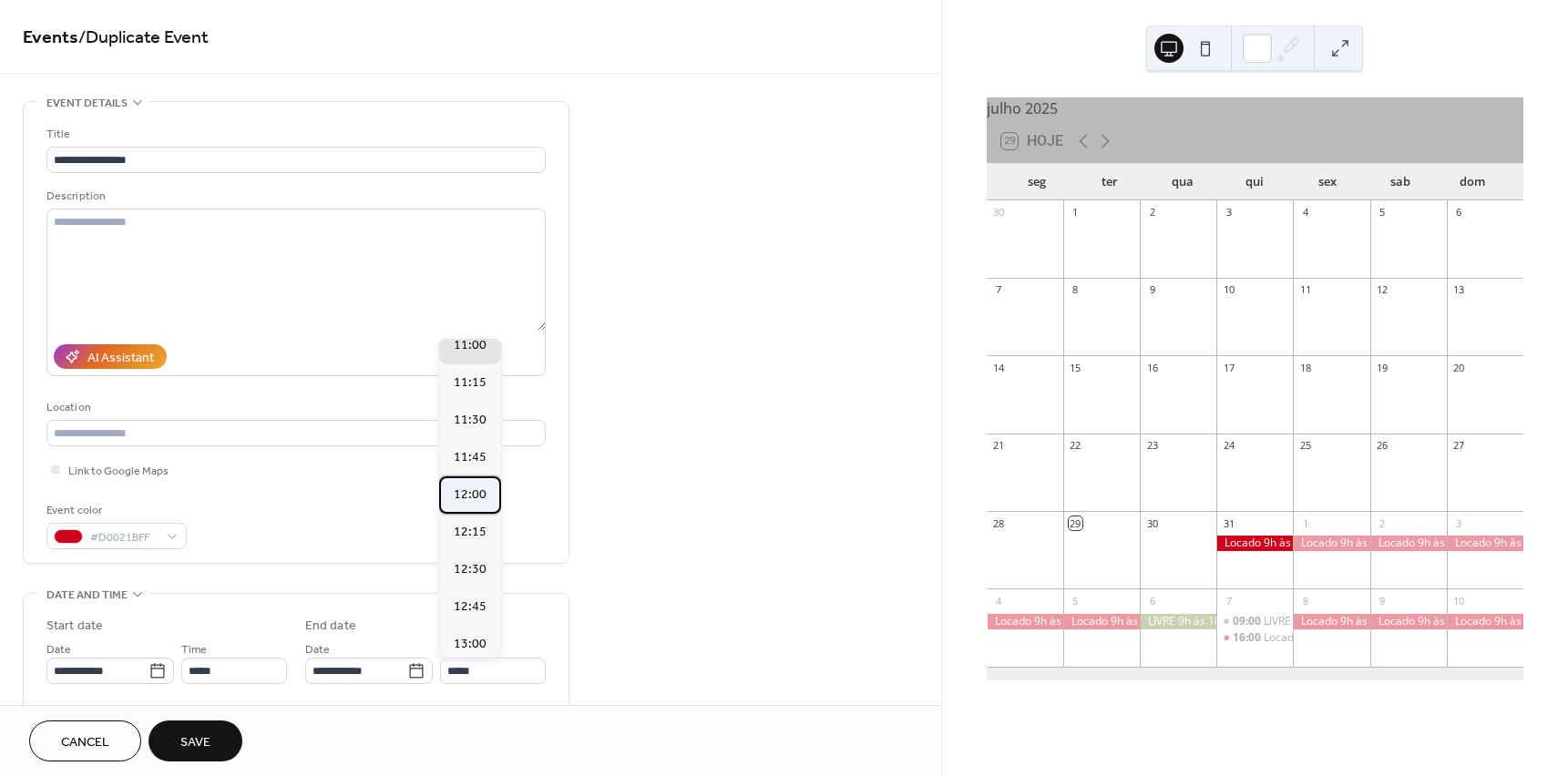 click on "12:00" at bounding box center (470, 495) 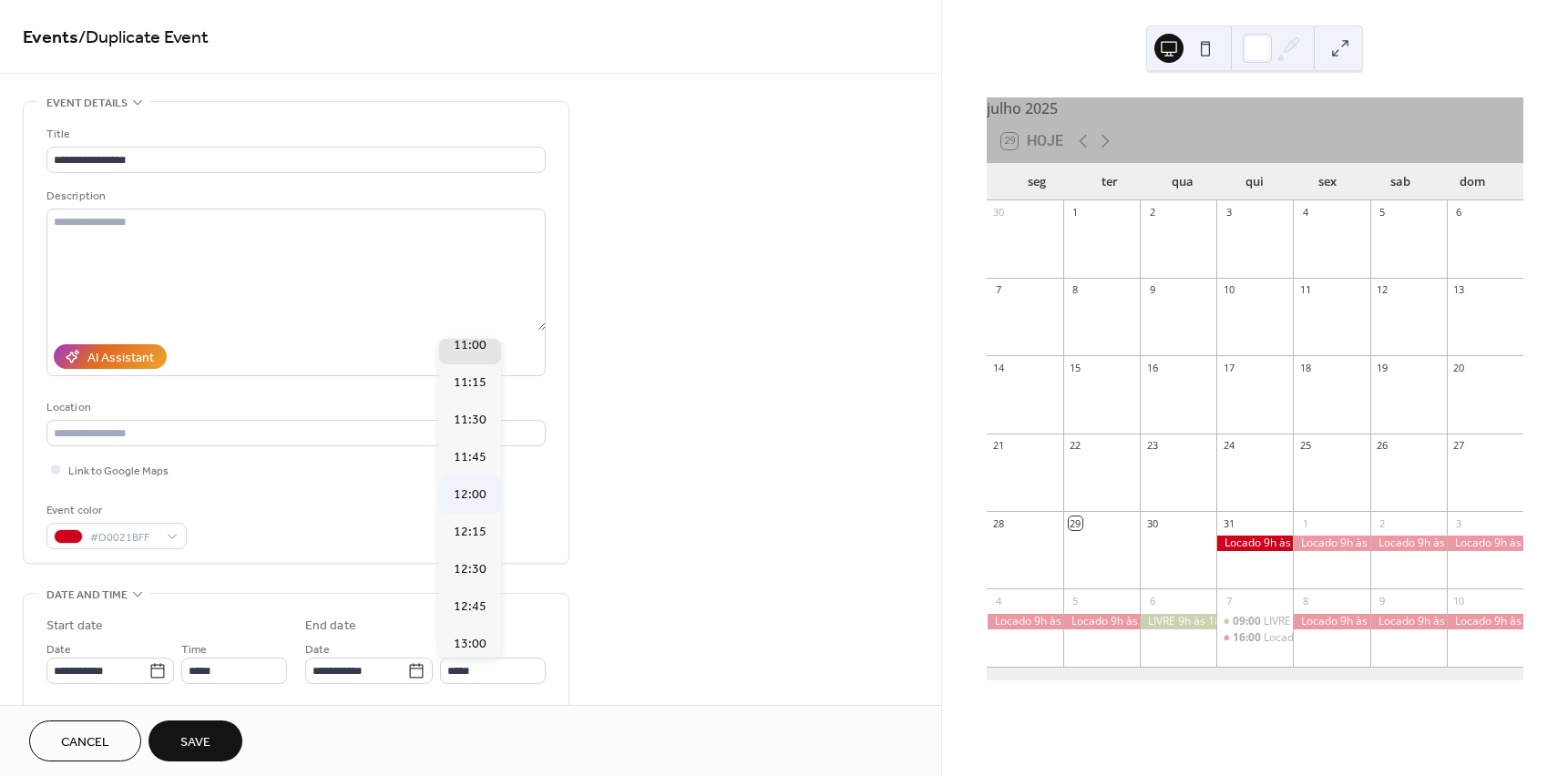 type on "*****" 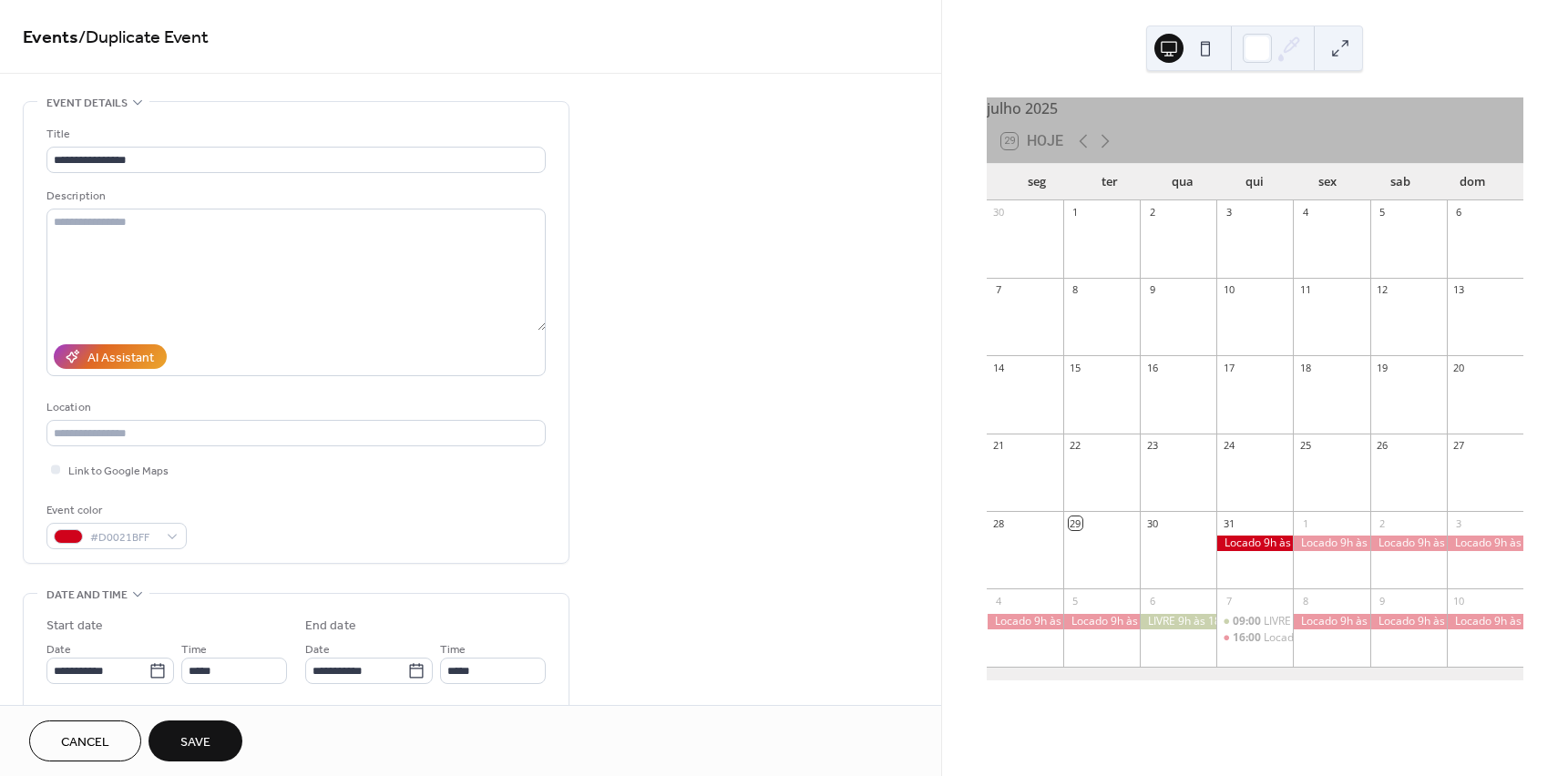 click on "Save" at bounding box center (195, 742) 